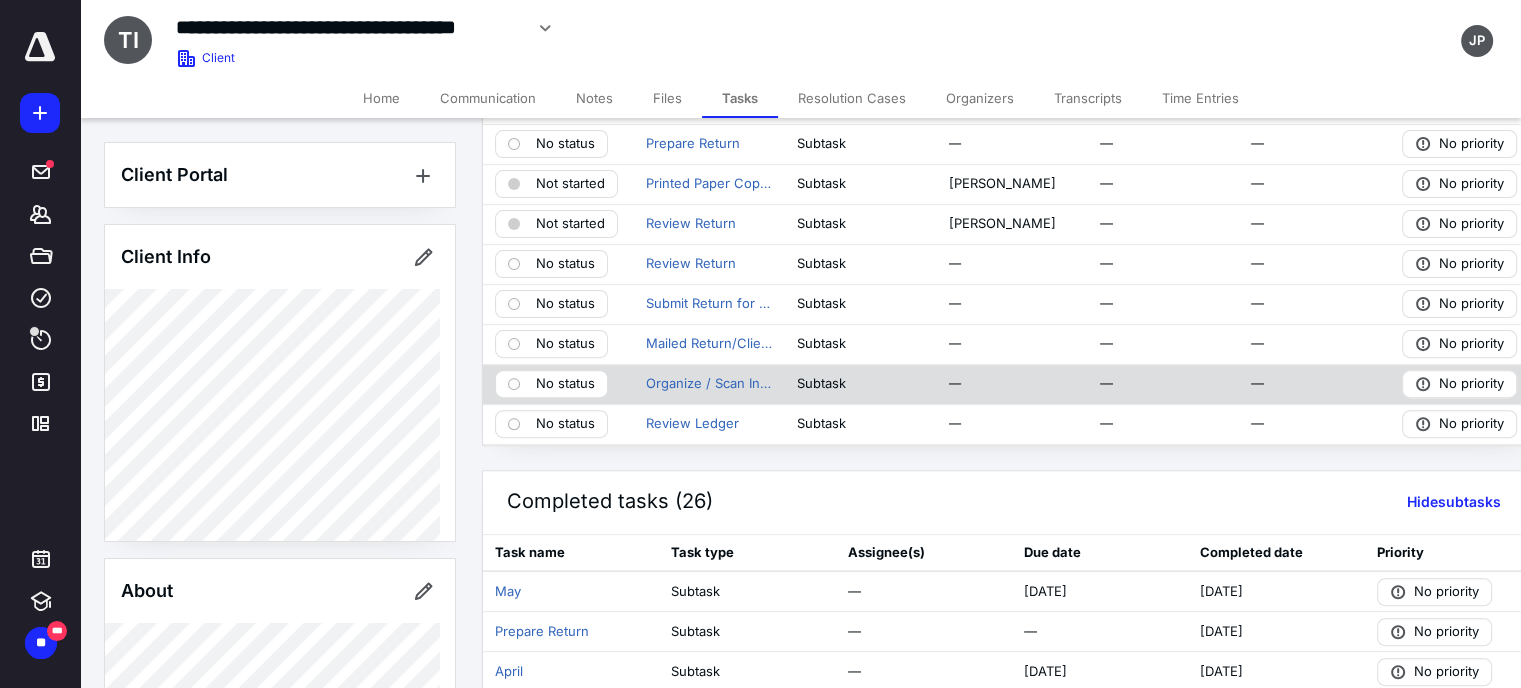 scroll, scrollTop: 0, scrollLeft: 0, axis: both 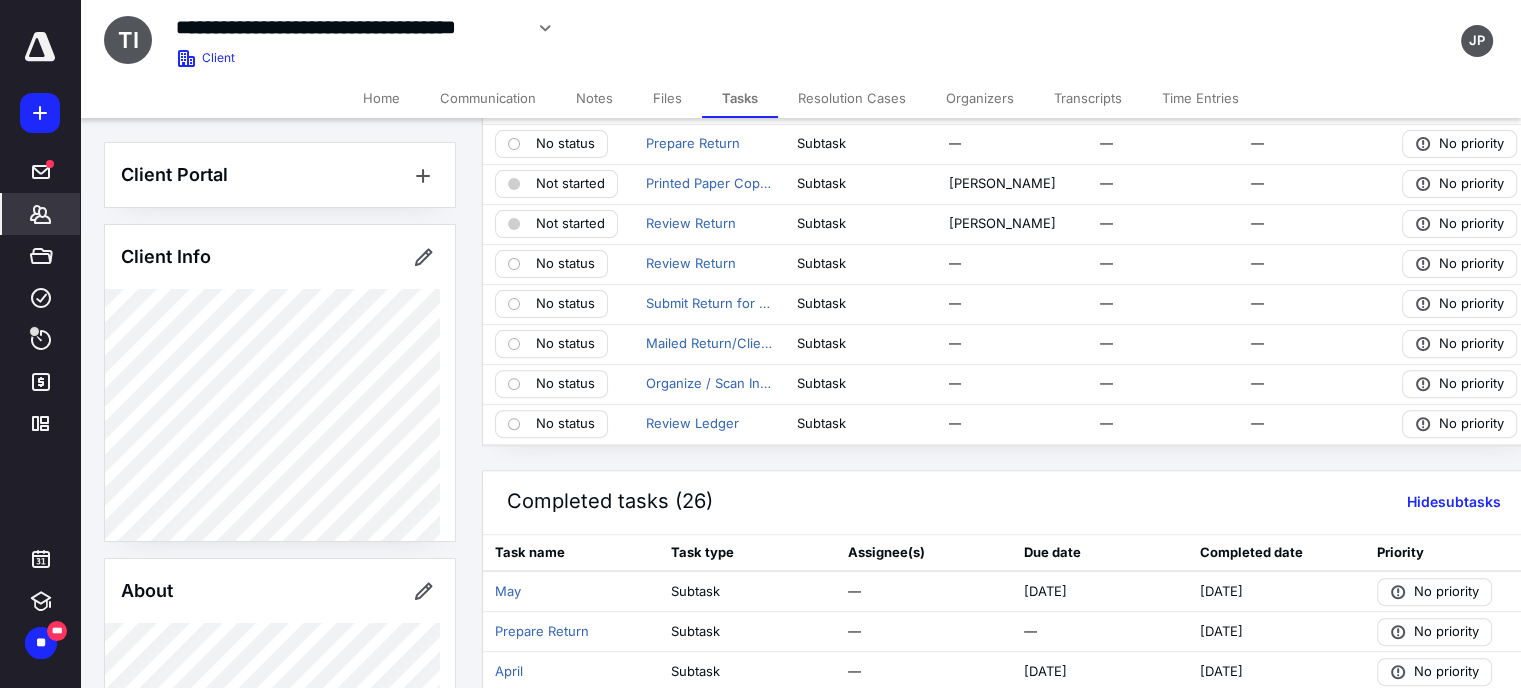 click 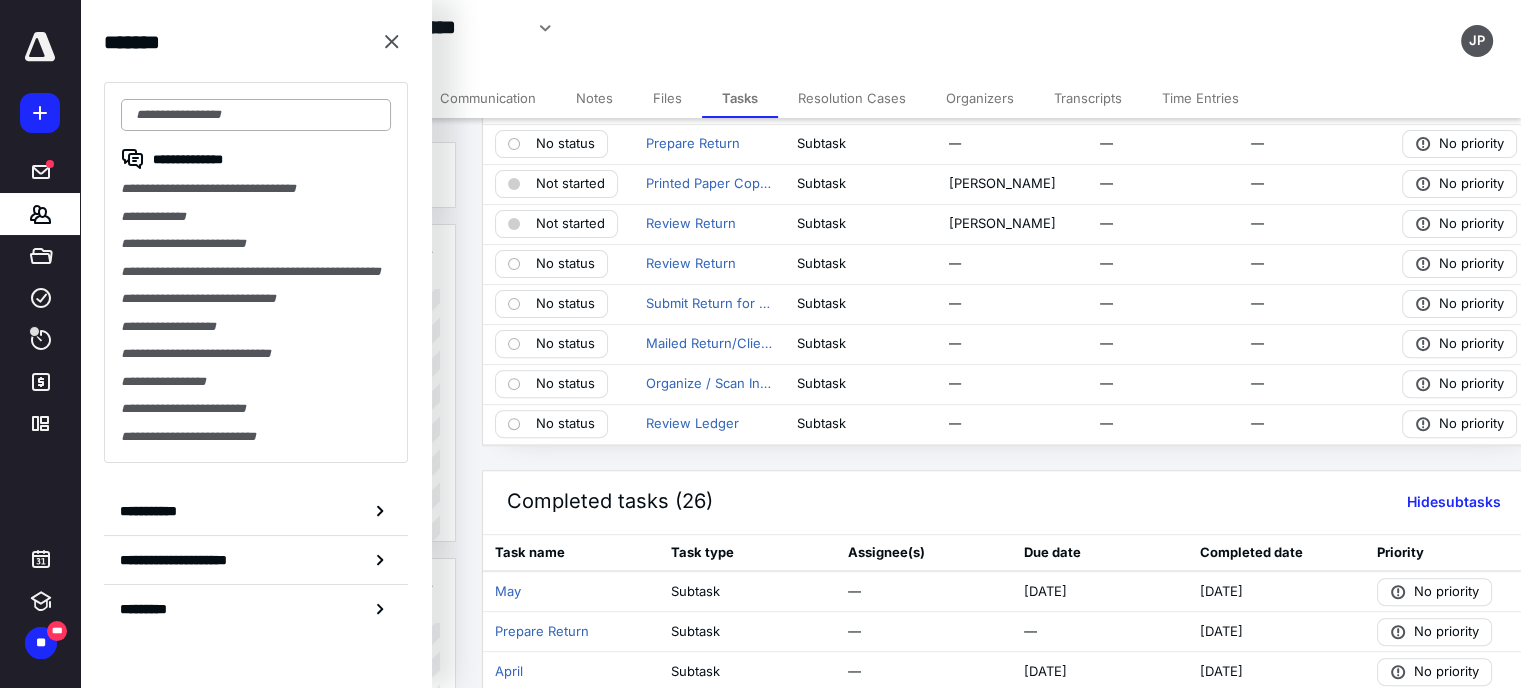 click at bounding box center [256, 115] 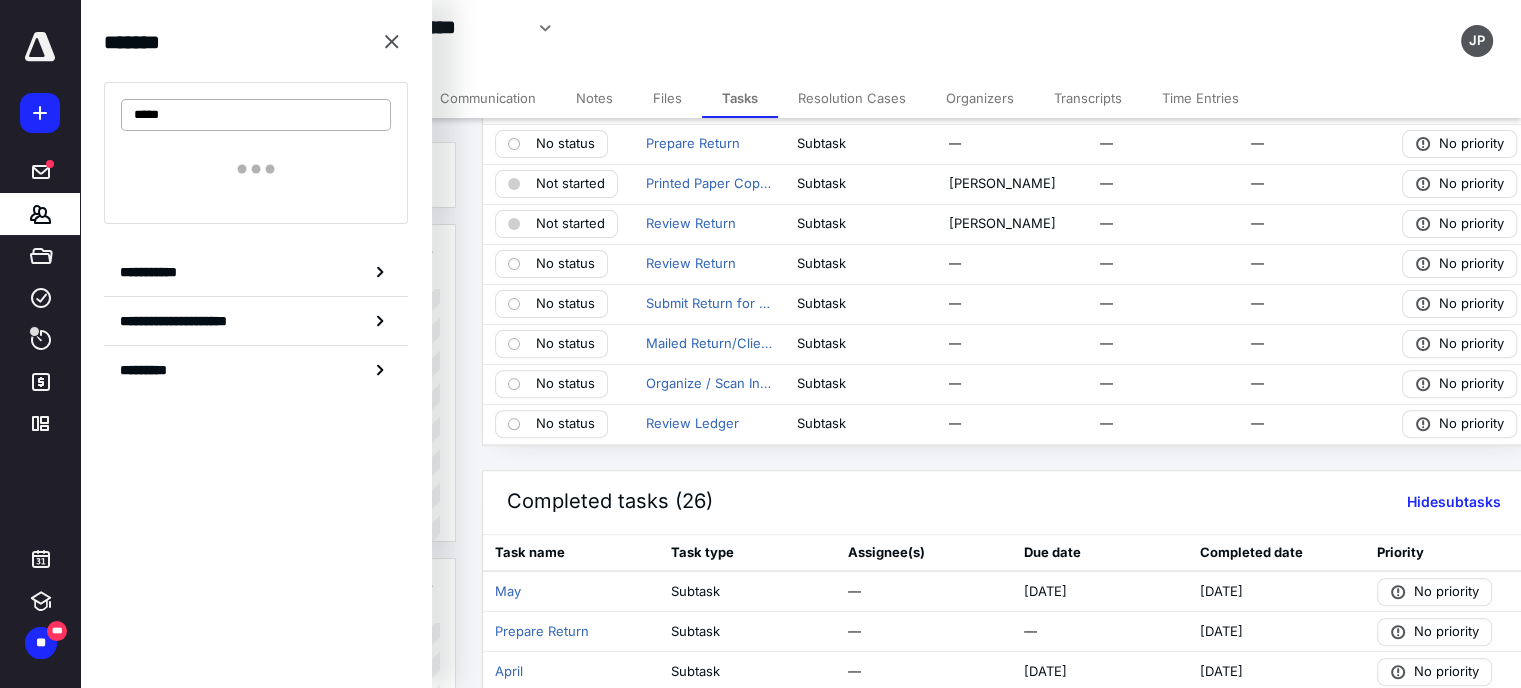 type on "*****" 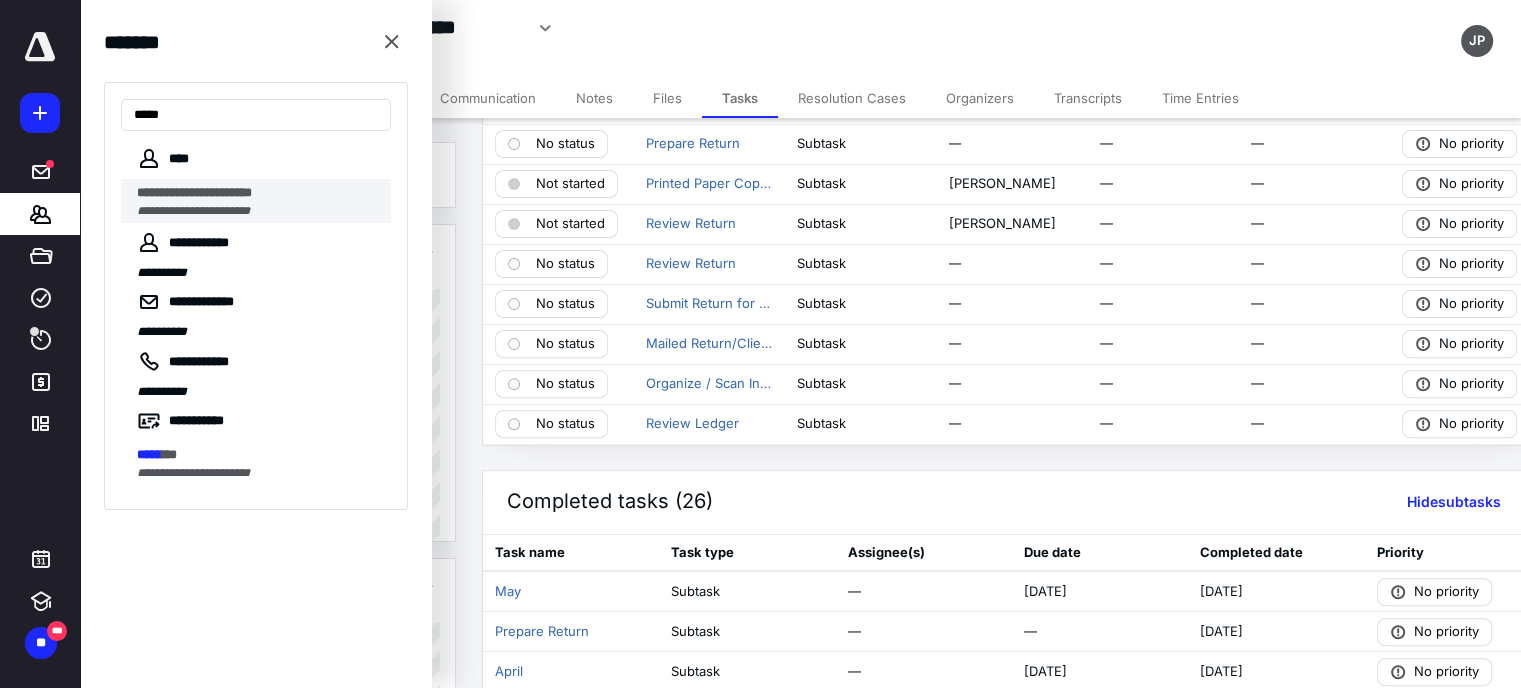 click on "**********" at bounding box center (194, 192) 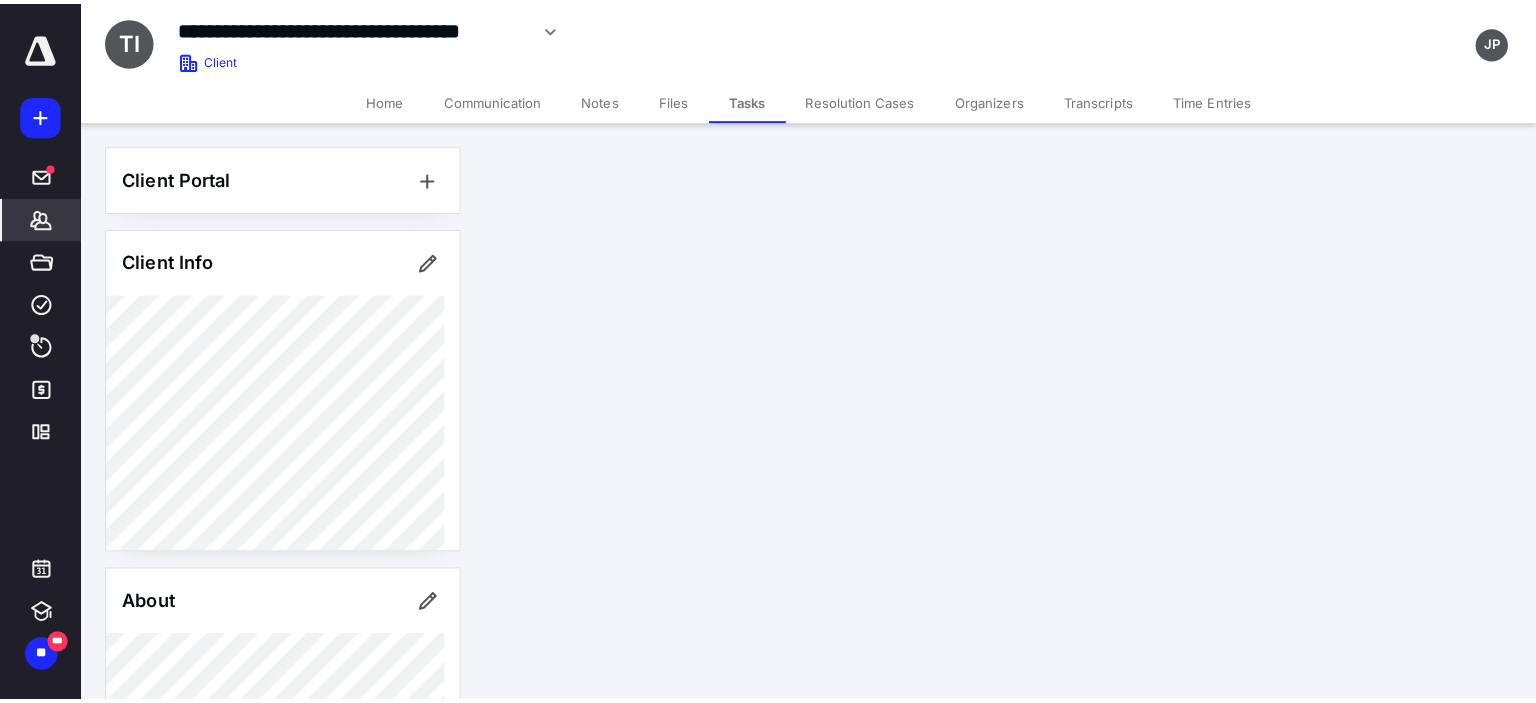 scroll, scrollTop: 0, scrollLeft: 0, axis: both 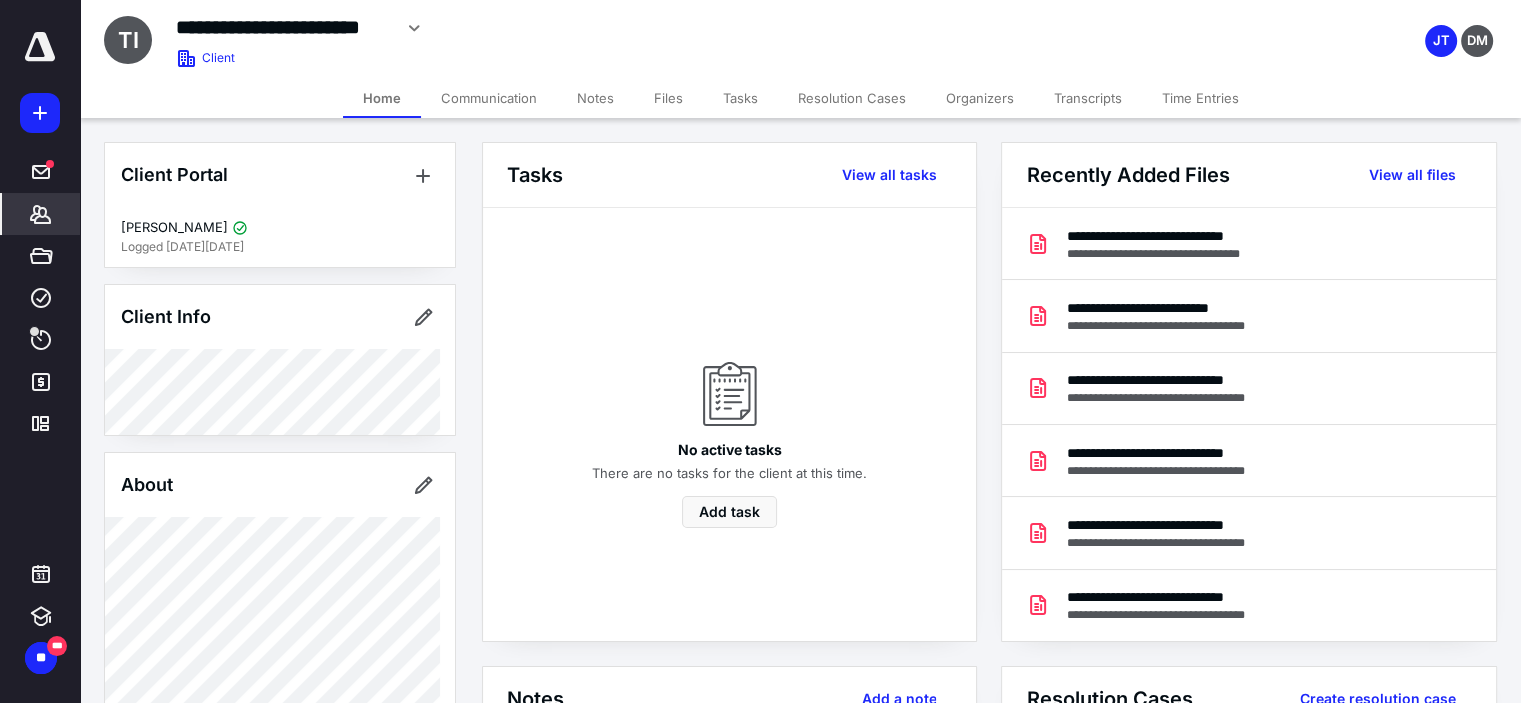 click on "Files" at bounding box center [668, 98] 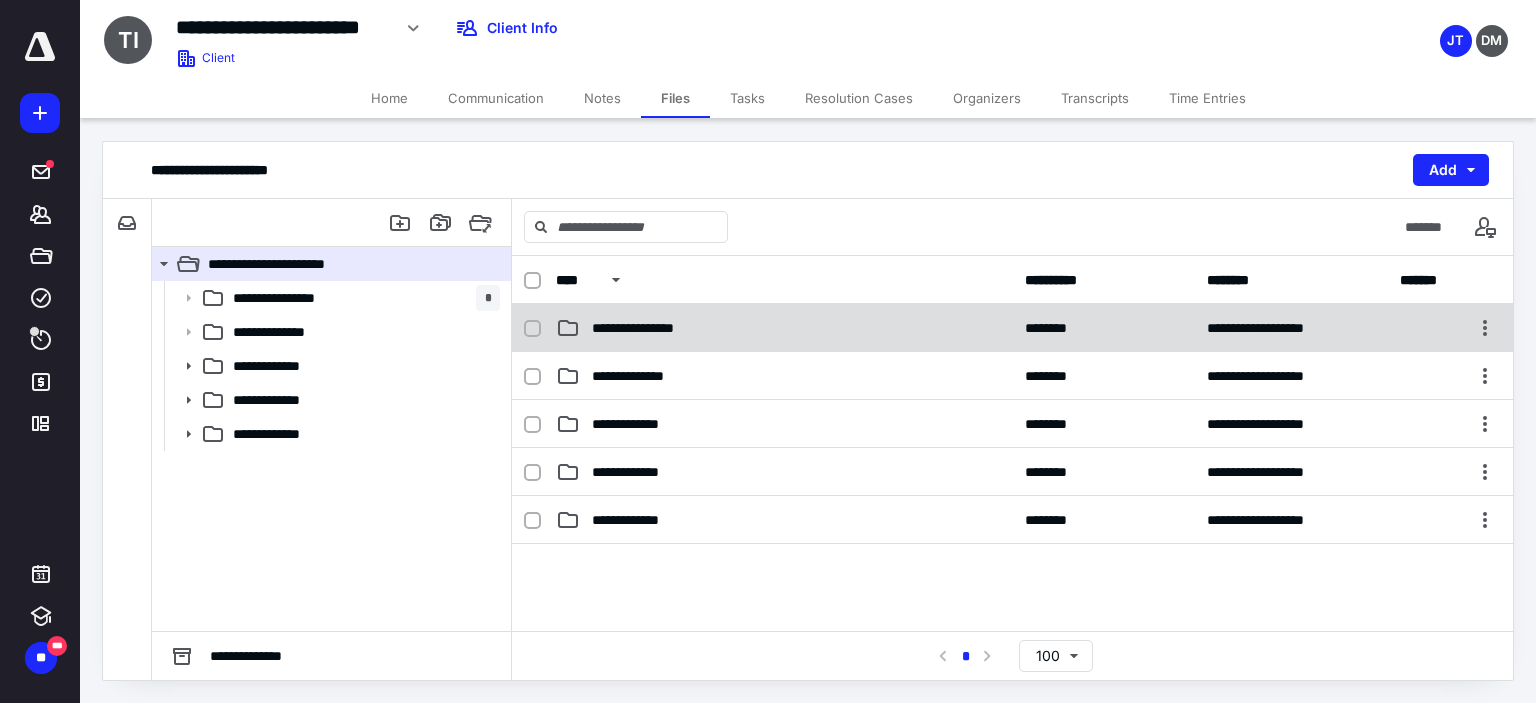 click on "**********" at bounding box center [650, 328] 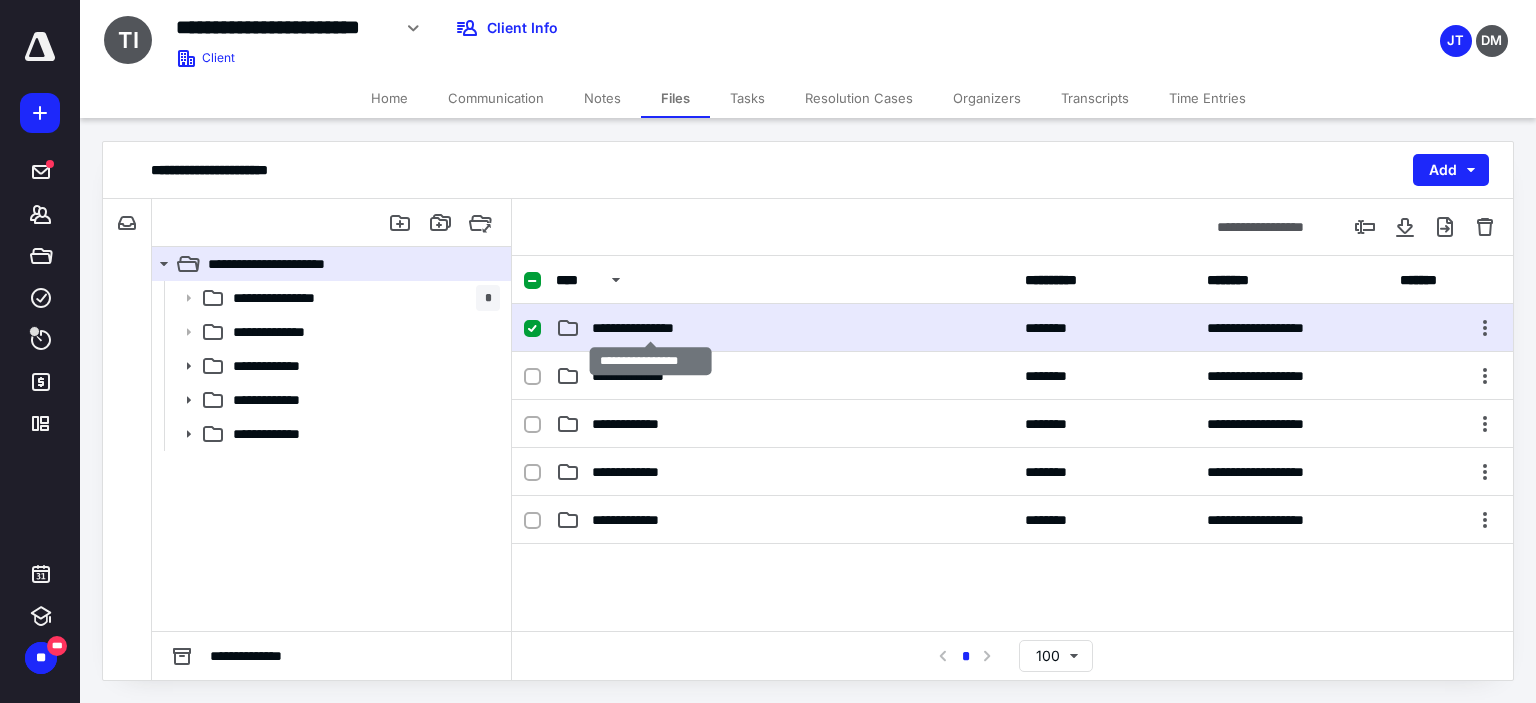 click on "**********" at bounding box center [650, 328] 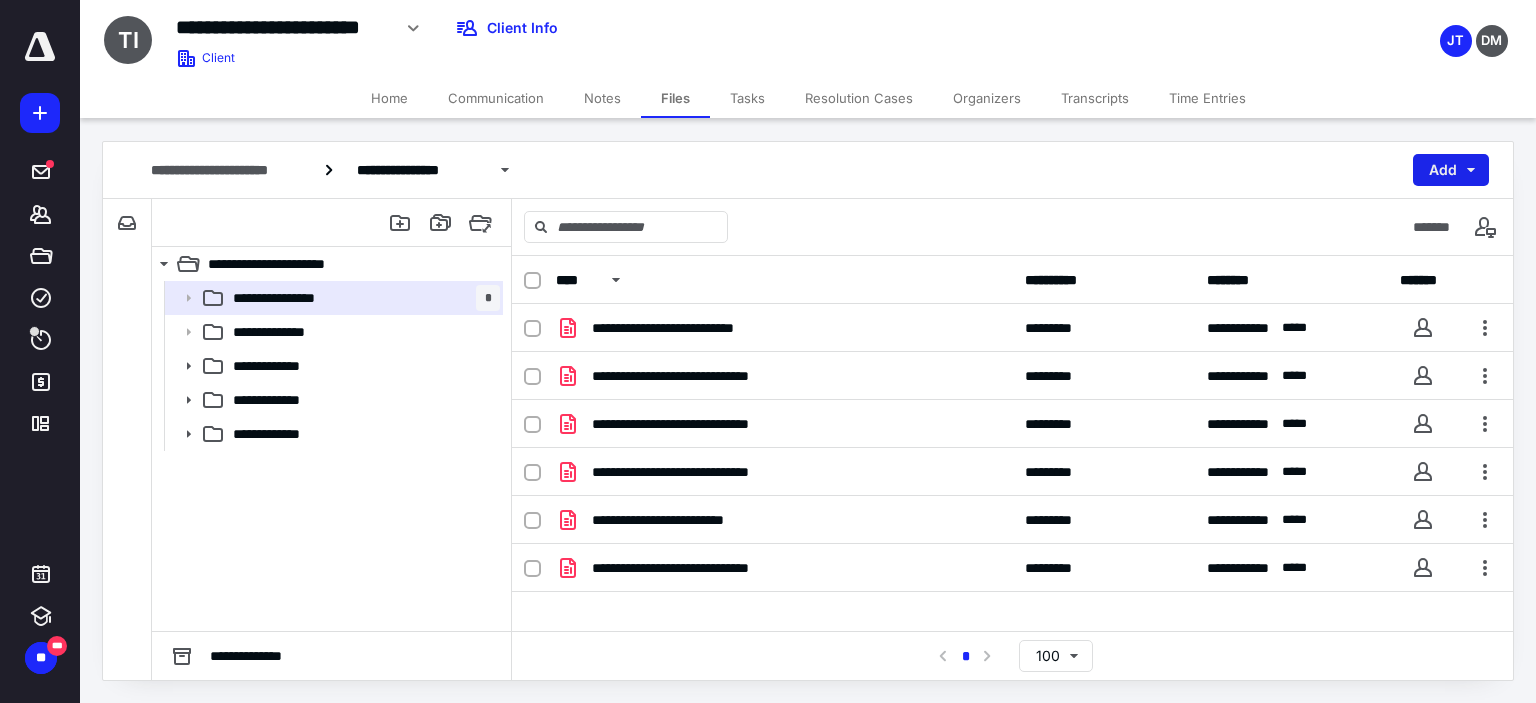 click on "Add" at bounding box center (1451, 170) 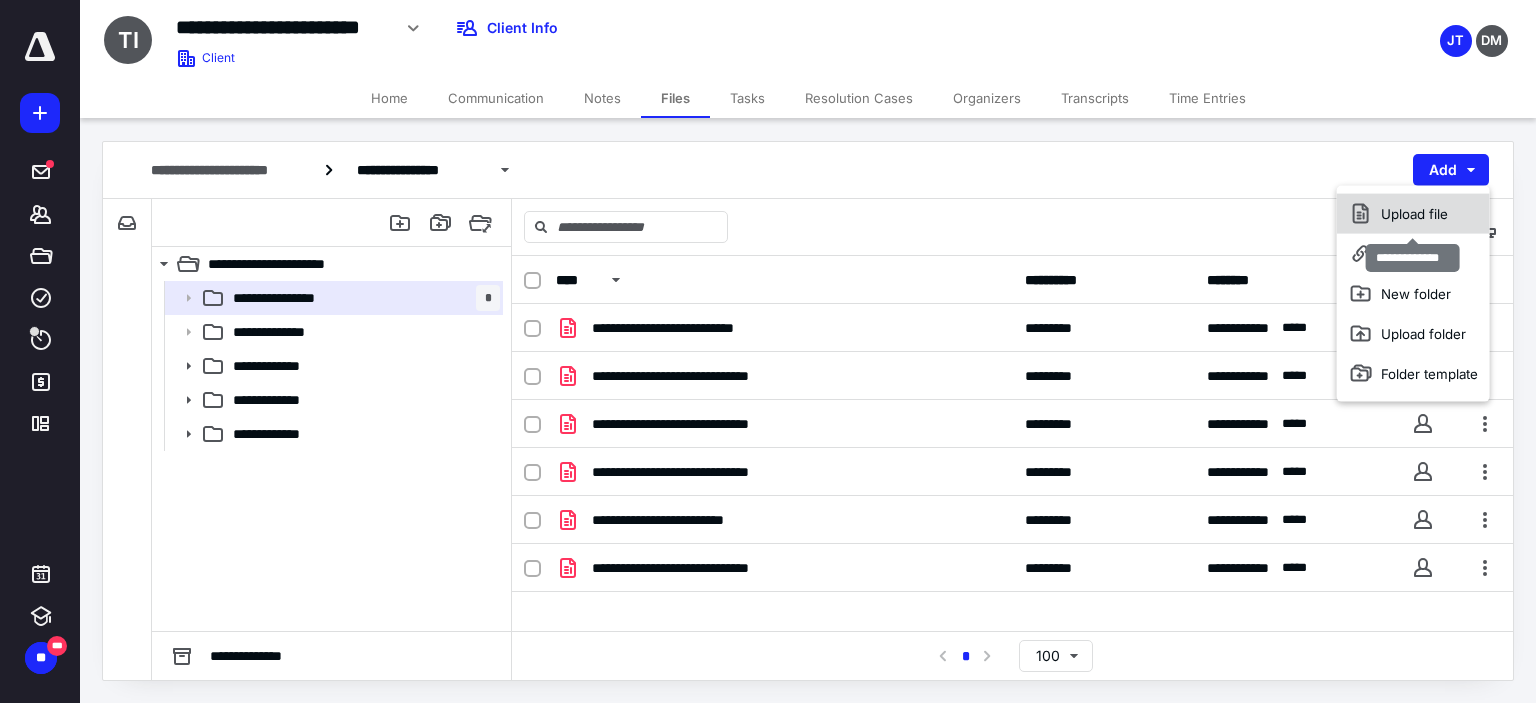 click on "Upload file" at bounding box center (1413, 214) 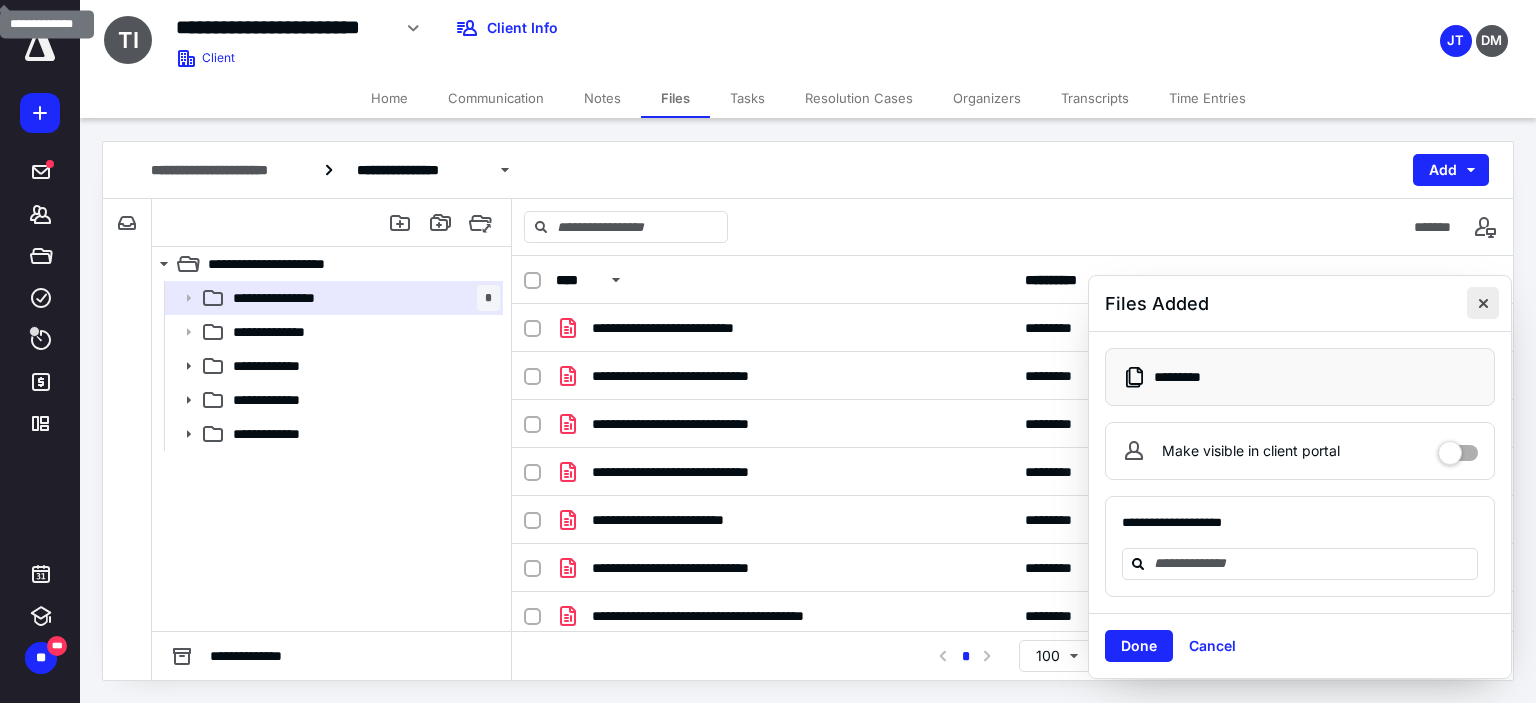 click at bounding box center (1483, 303) 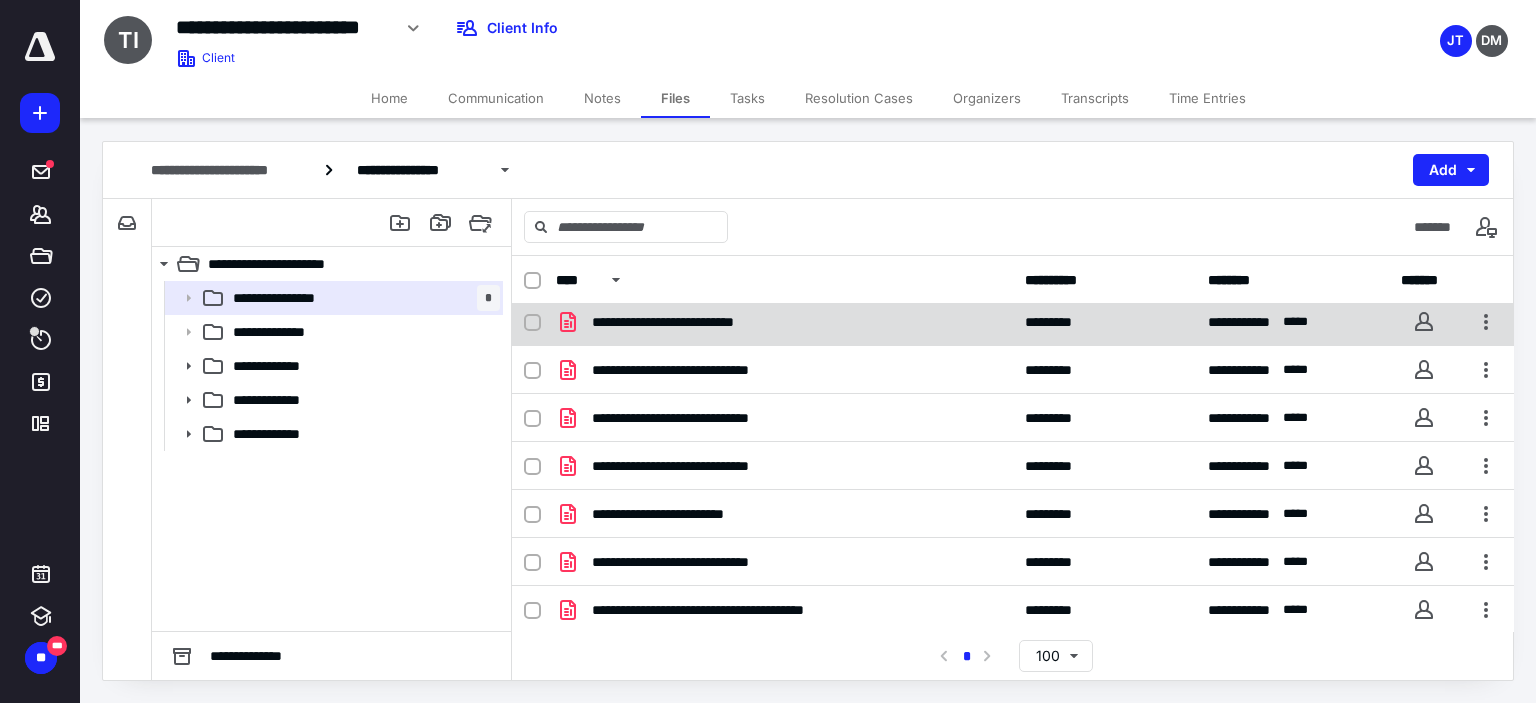 scroll, scrollTop: 0, scrollLeft: 0, axis: both 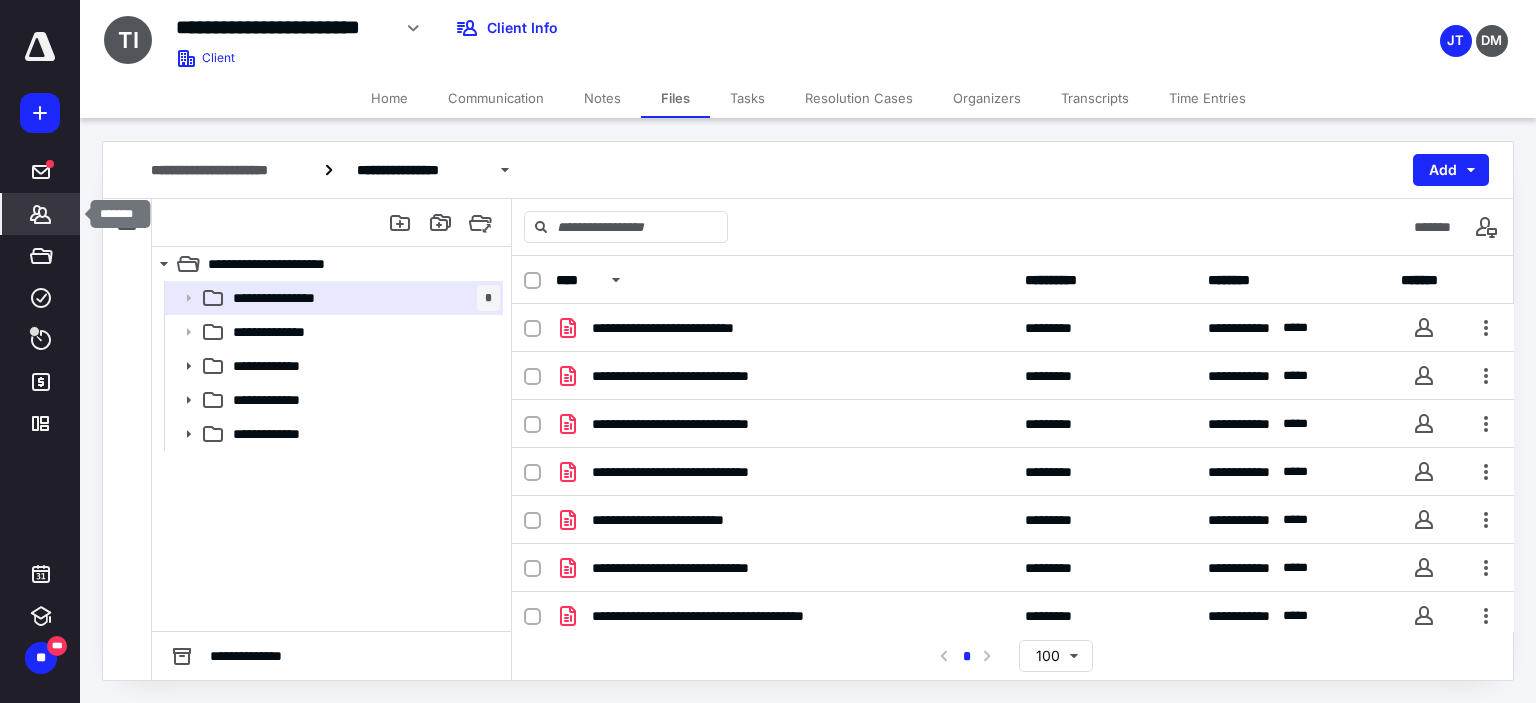 click 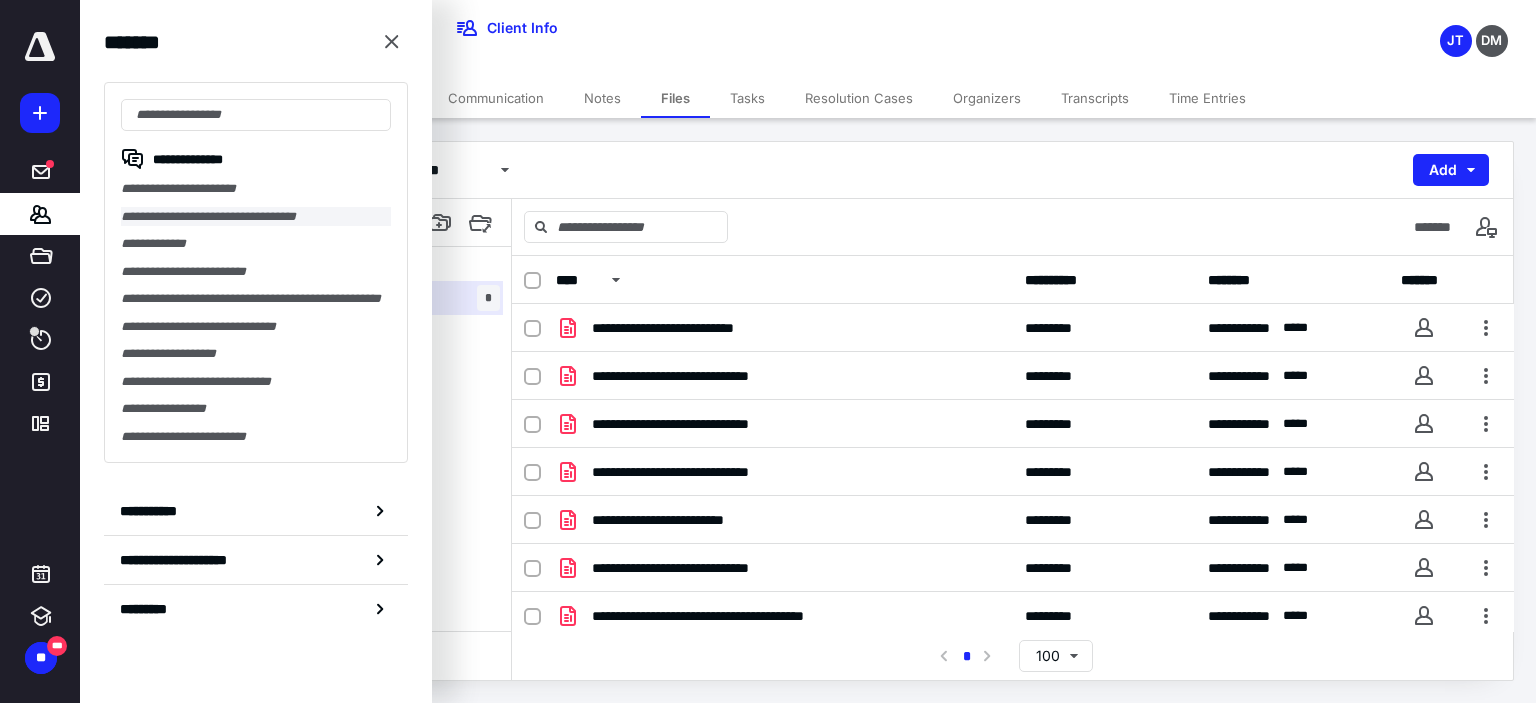 click on "**********" at bounding box center (256, 217) 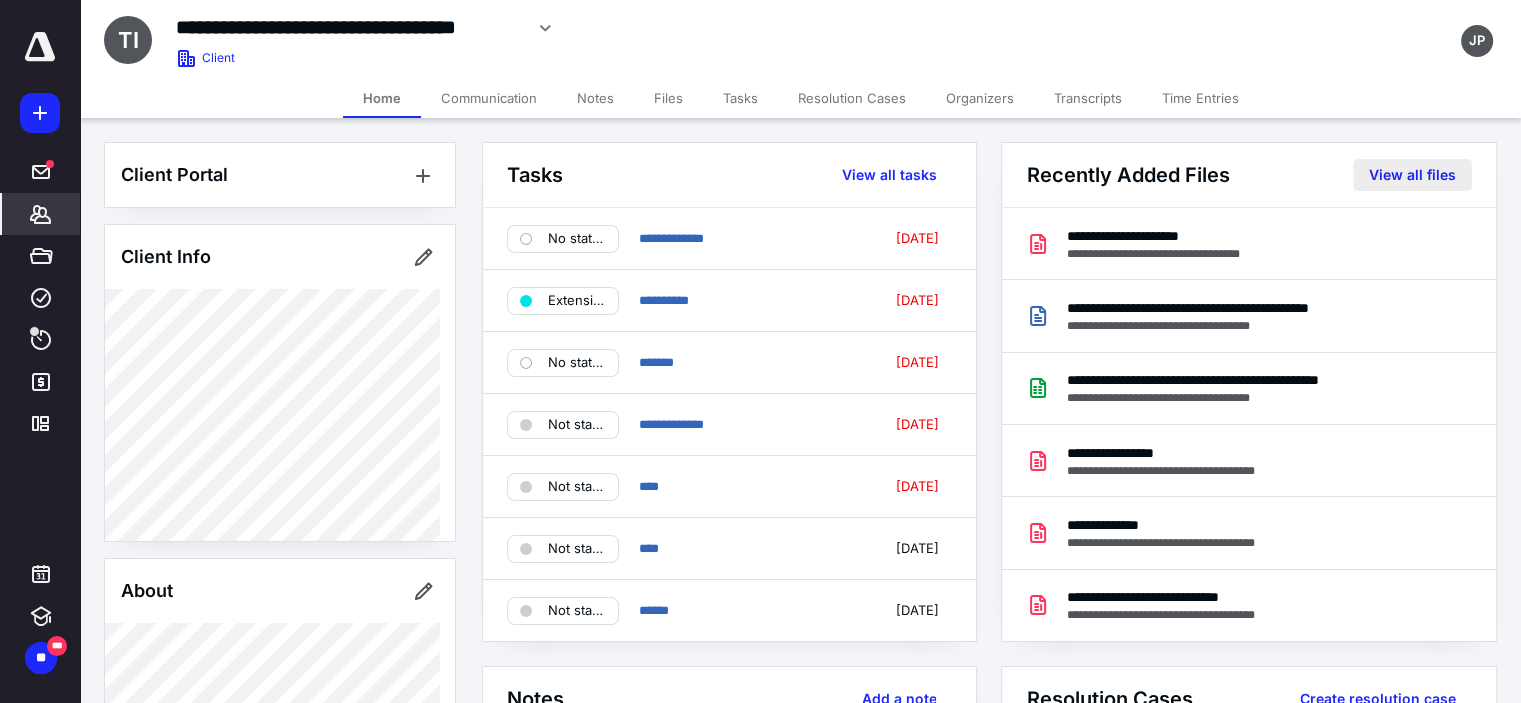click on "View all files" at bounding box center (1412, 175) 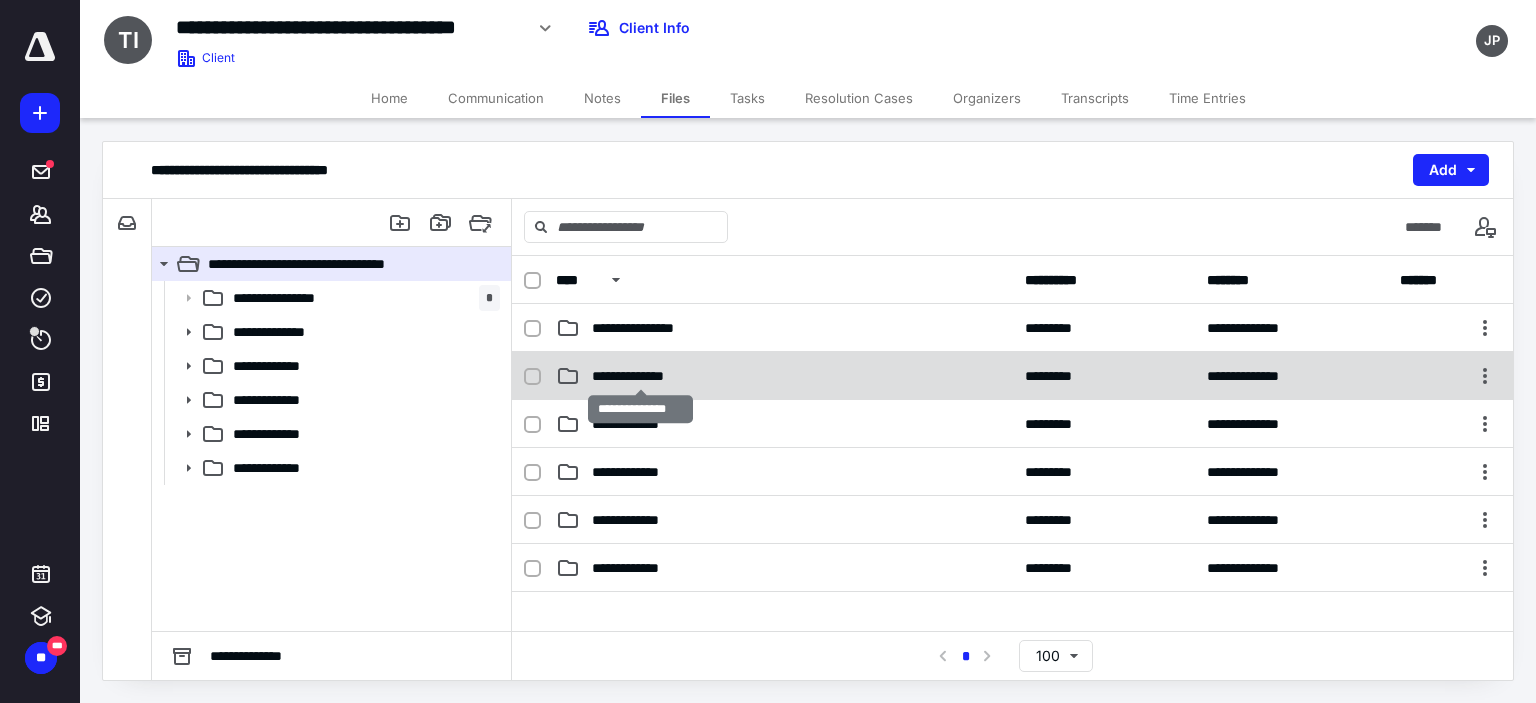 click on "**********" at bounding box center [641, 376] 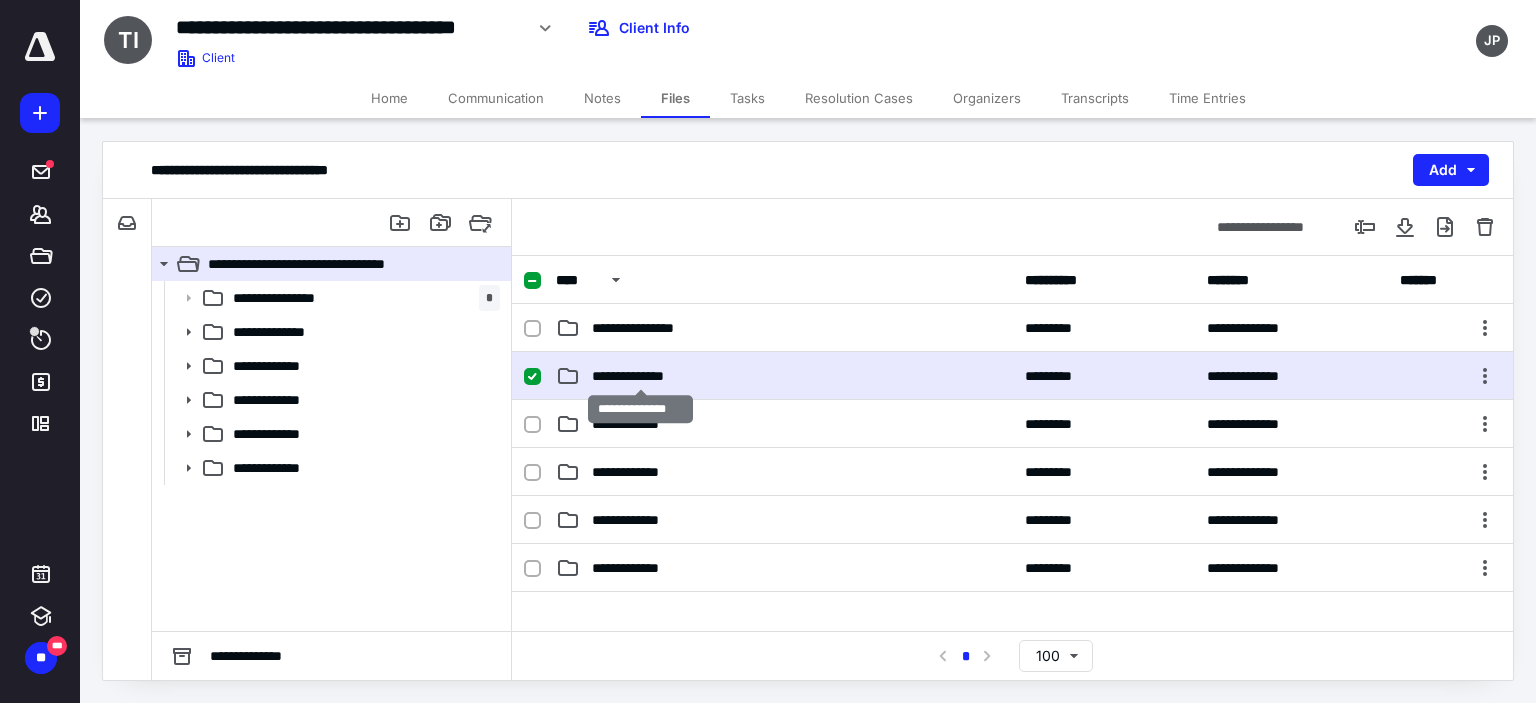 click on "**********" at bounding box center [641, 376] 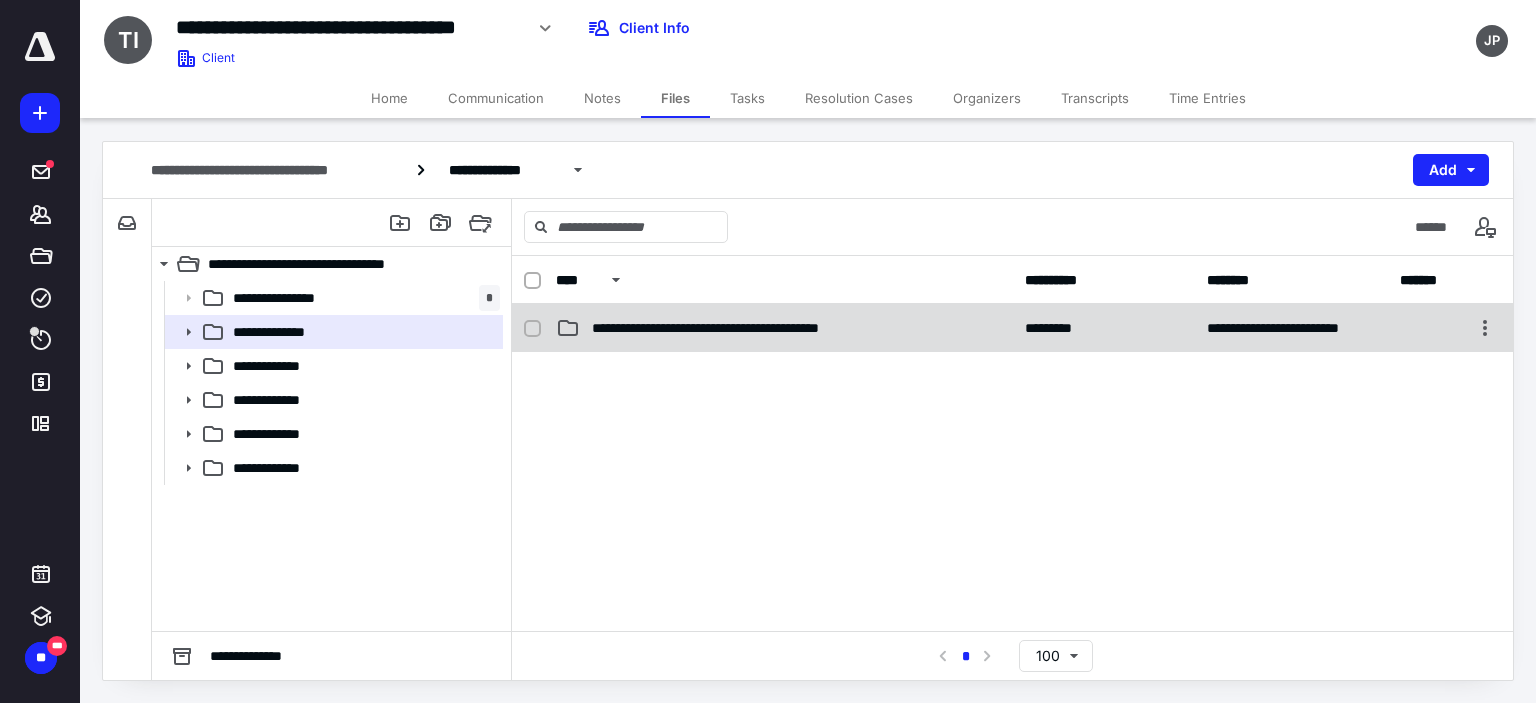 click on "**********" at bounding box center (746, 328) 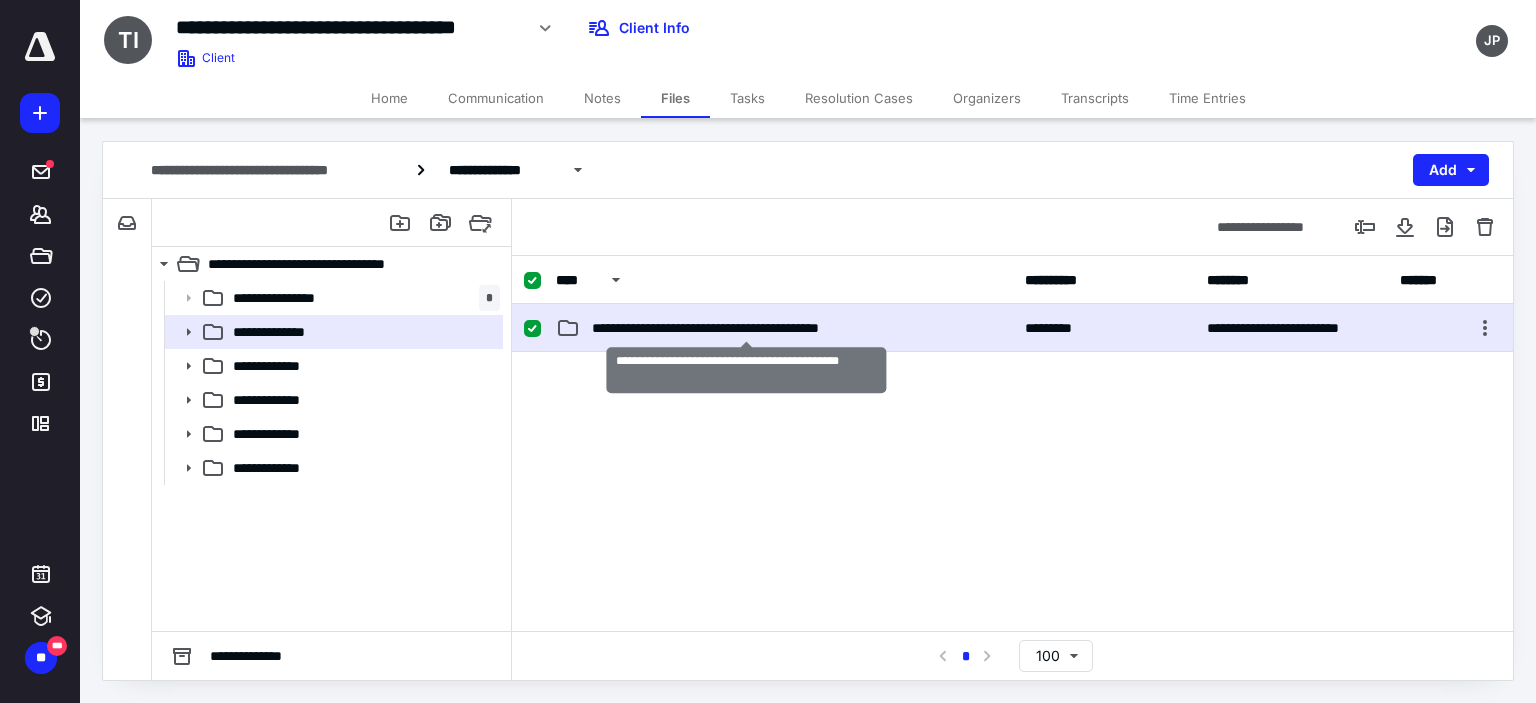 click on "**********" at bounding box center [746, 328] 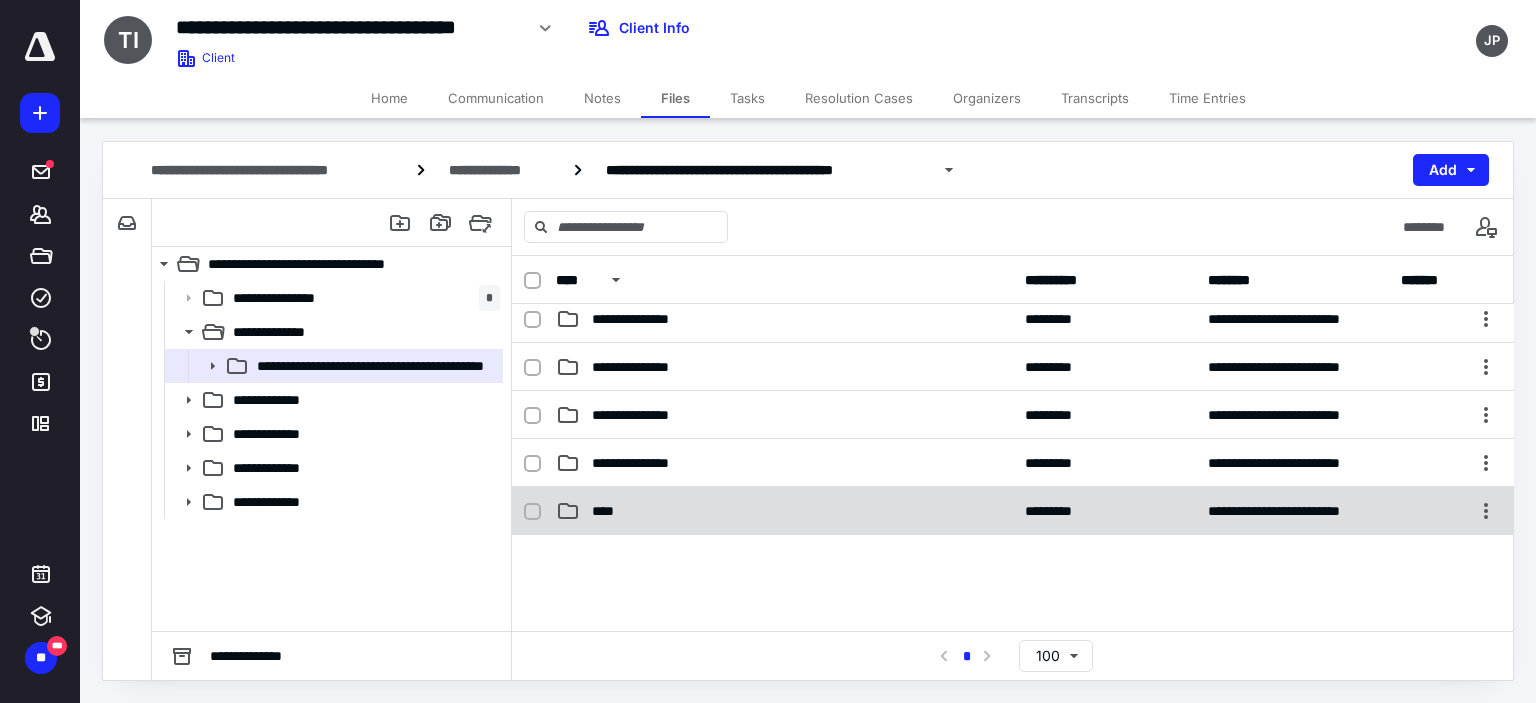 scroll, scrollTop: 300, scrollLeft: 0, axis: vertical 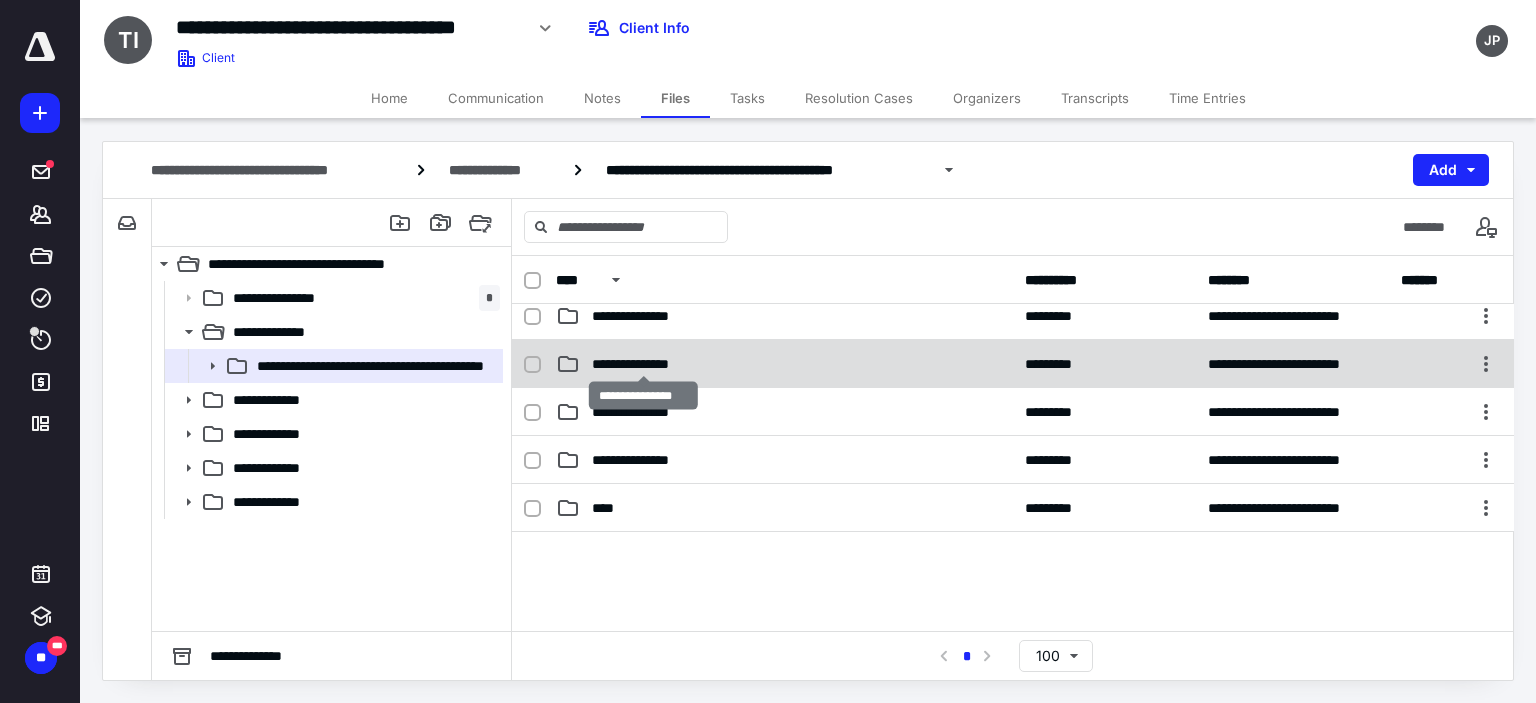 click on "**********" at bounding box center (643, 364) 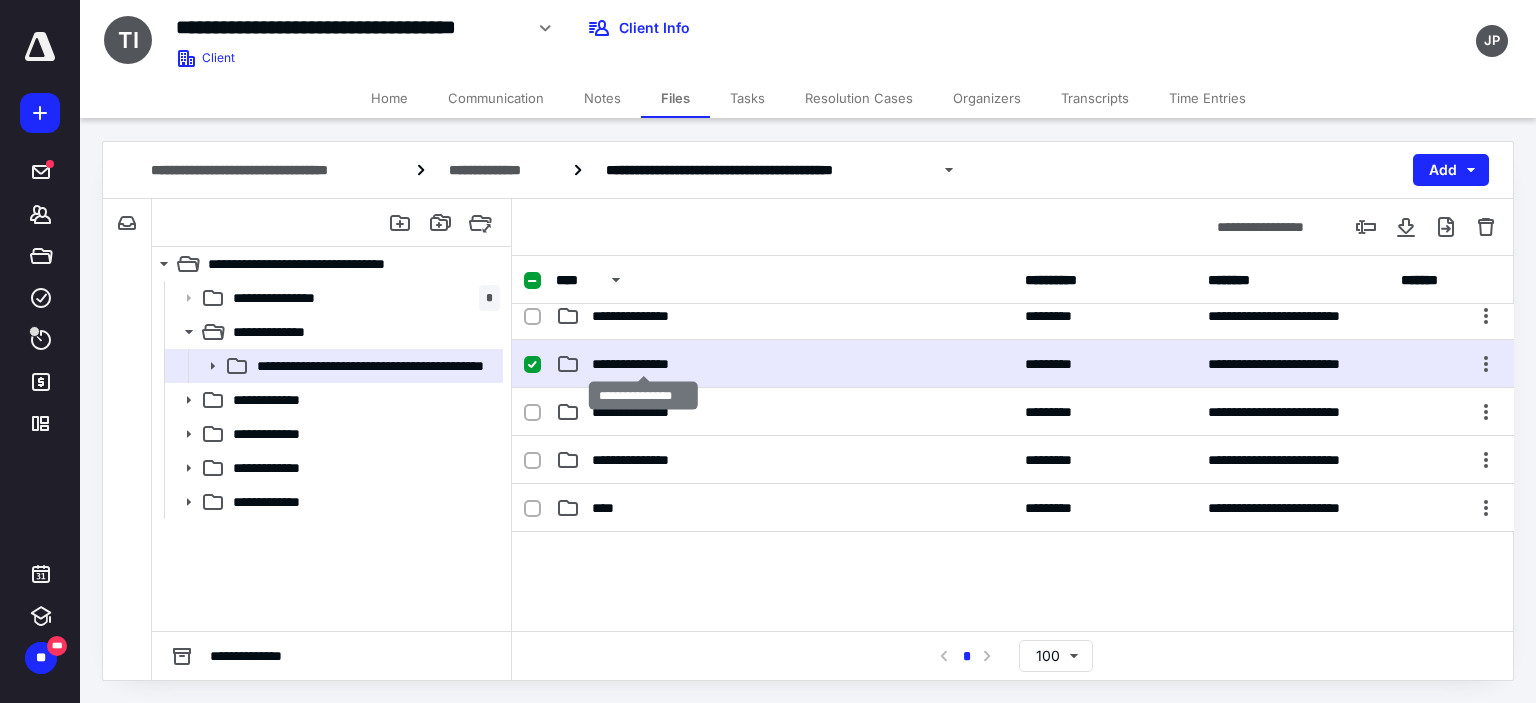 click on "**********" at bounding box center (643, 364) 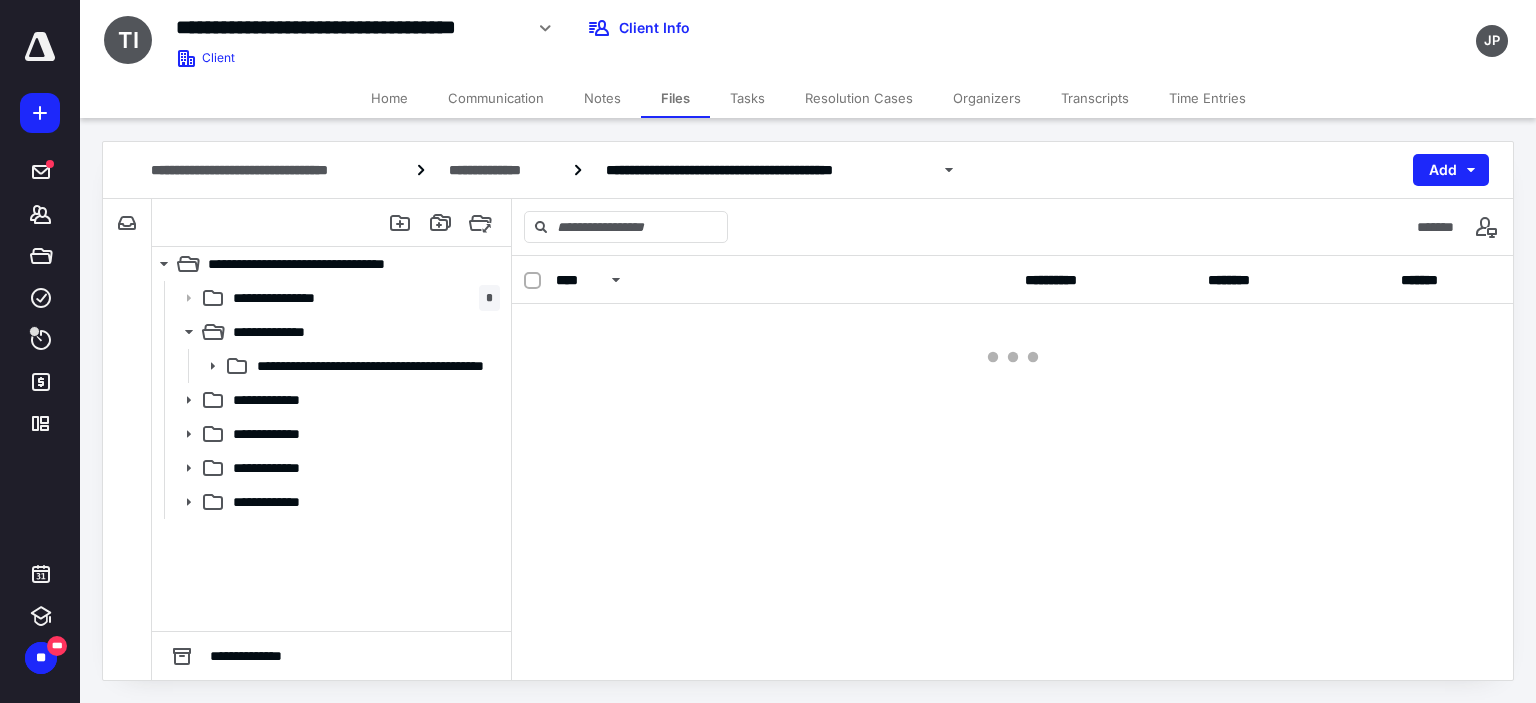 scroll, scrollTop: 0, scrollLeft: 0, axis: both 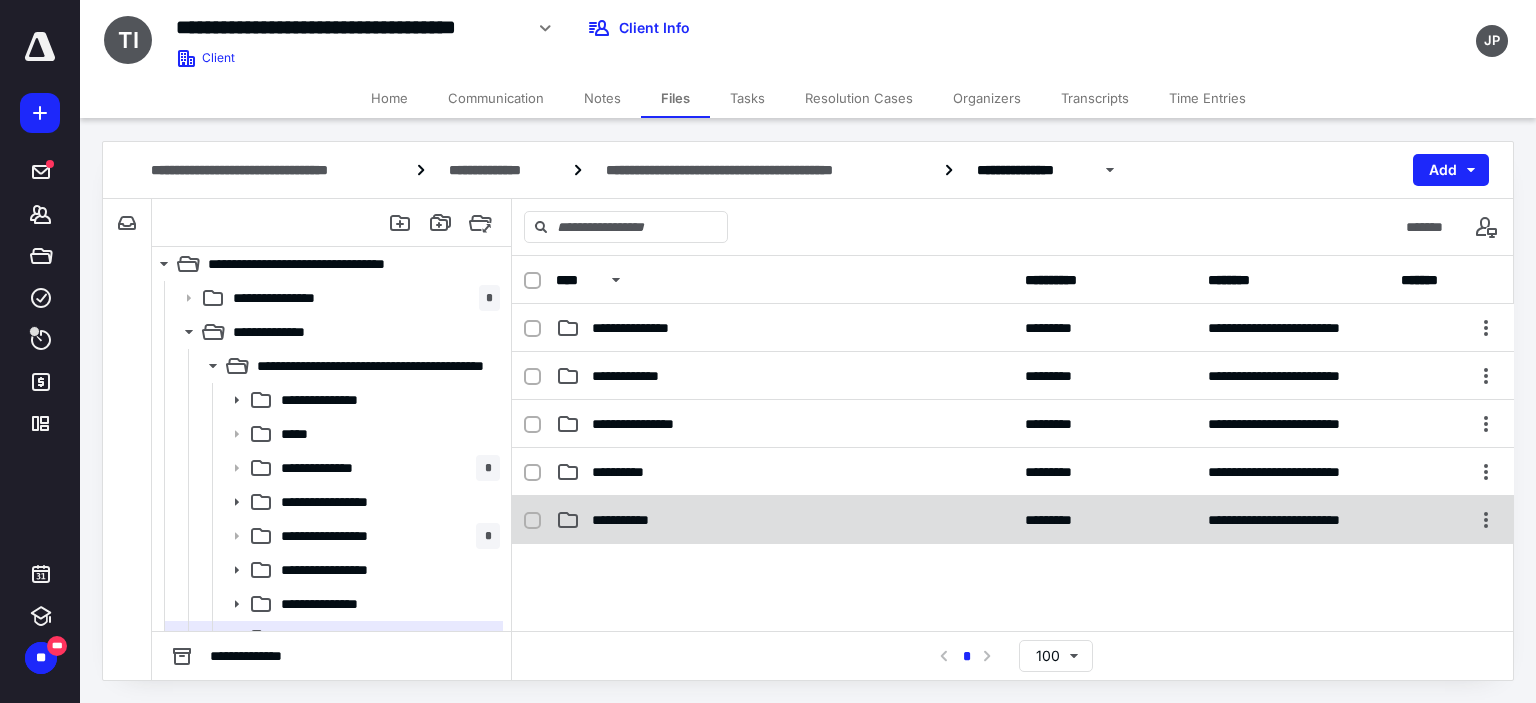 click on "**********" at bounding box center (784, 520) 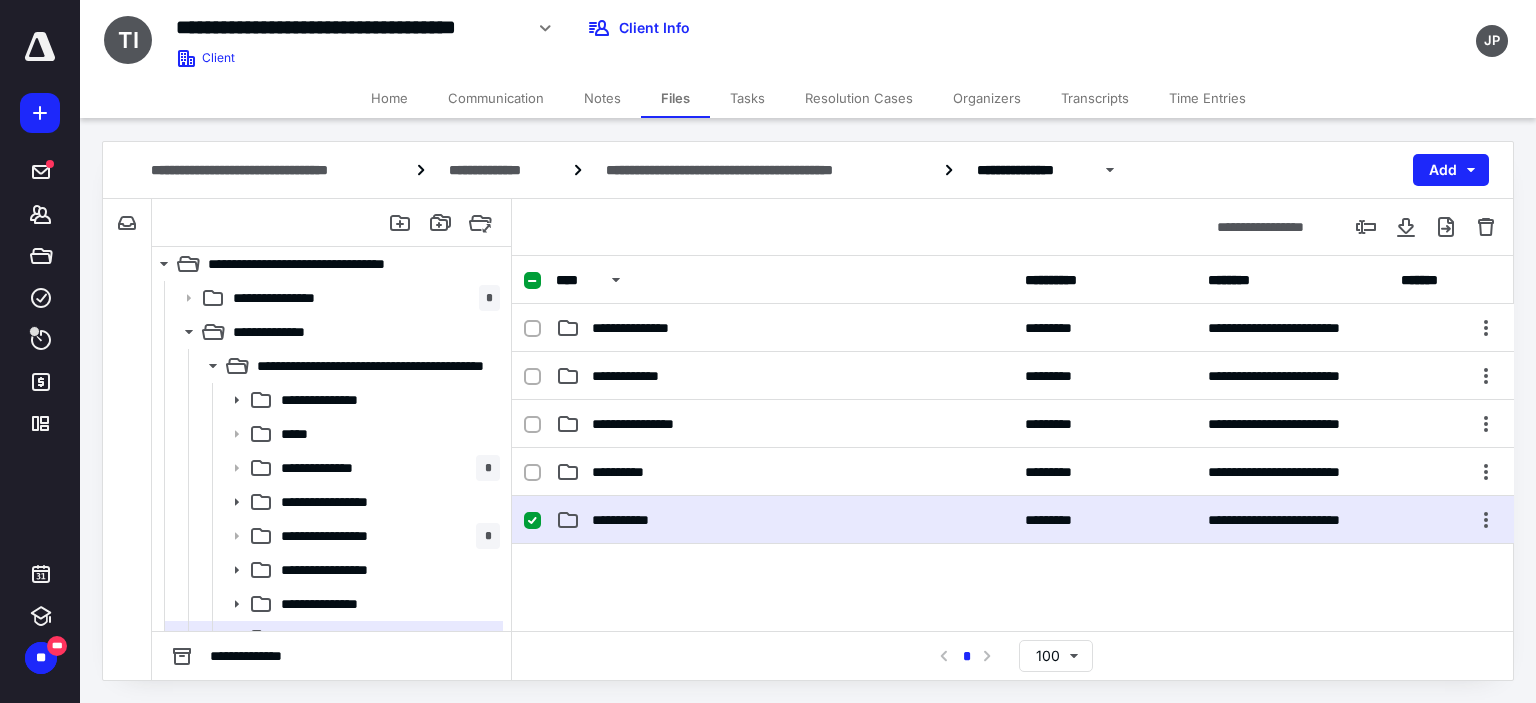click on "**********" at bounding box center [784, 520] 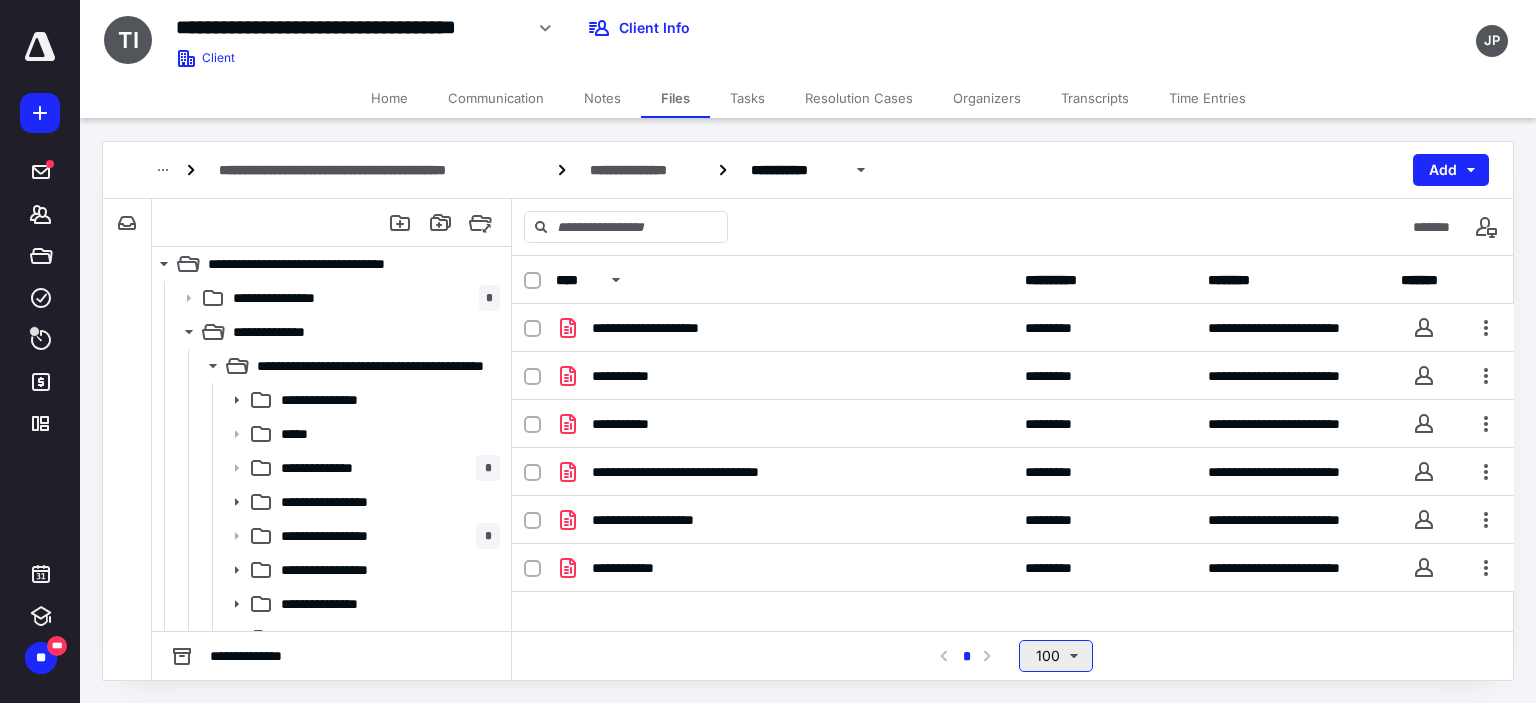 click on "100" at bounding box center (1056, 656) 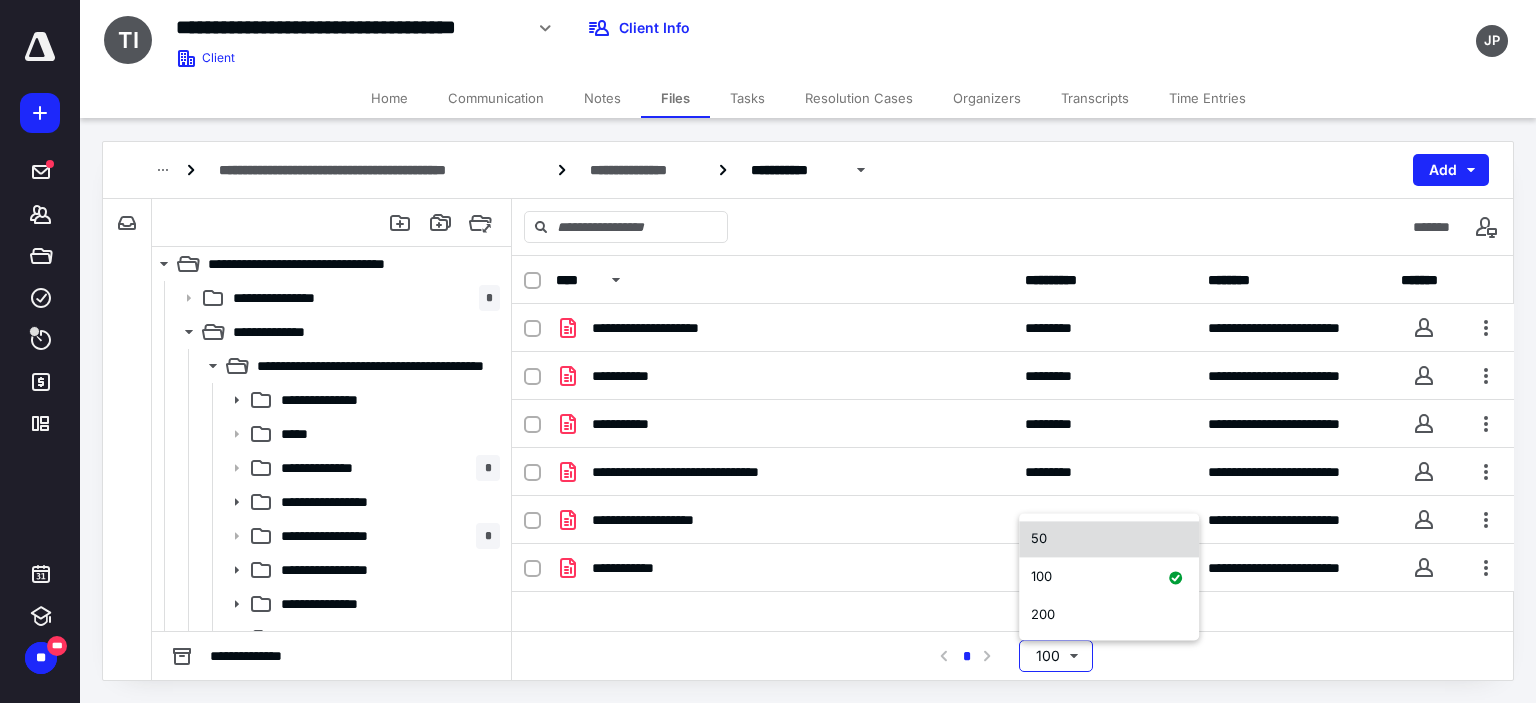 click on "50" at bounding box center [1109, 540] 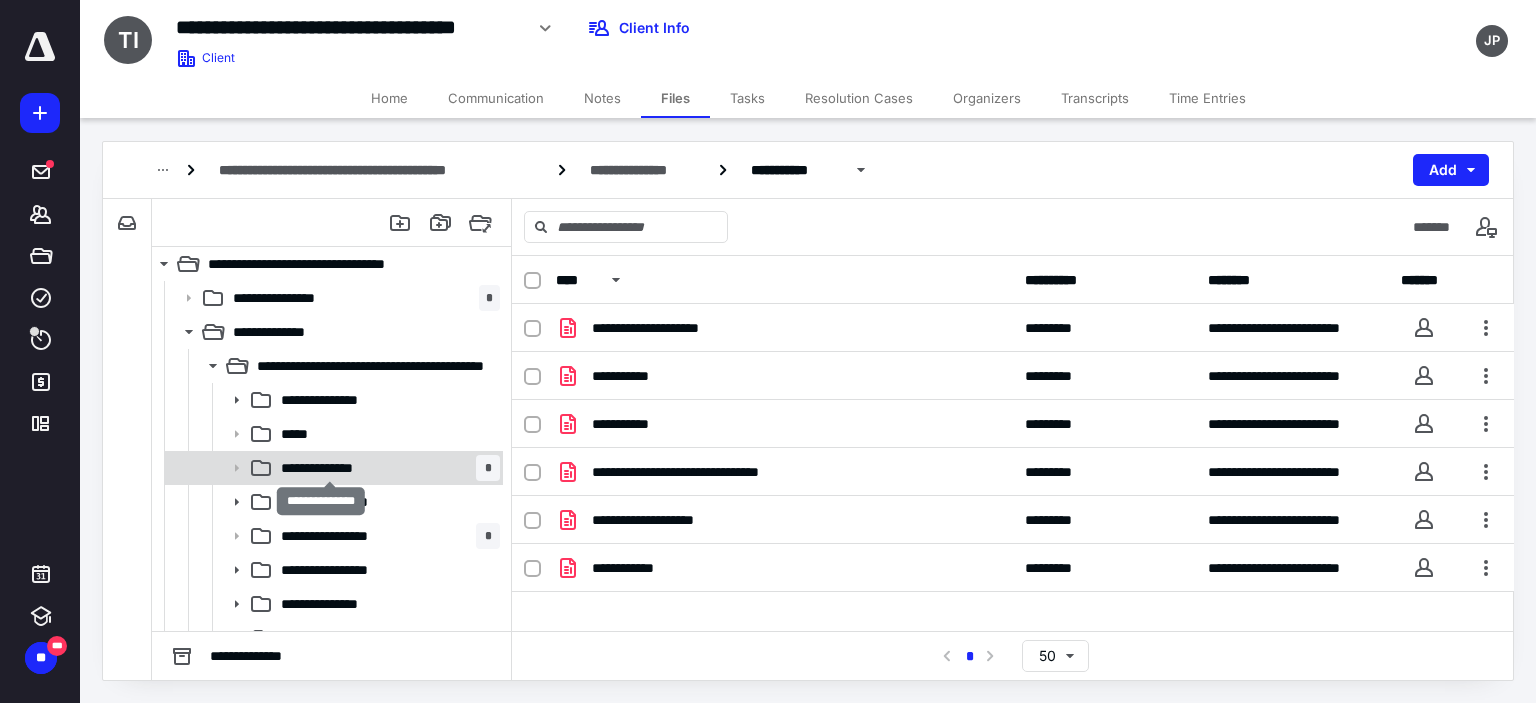 click on "**********" at bounding box center [330, 468] 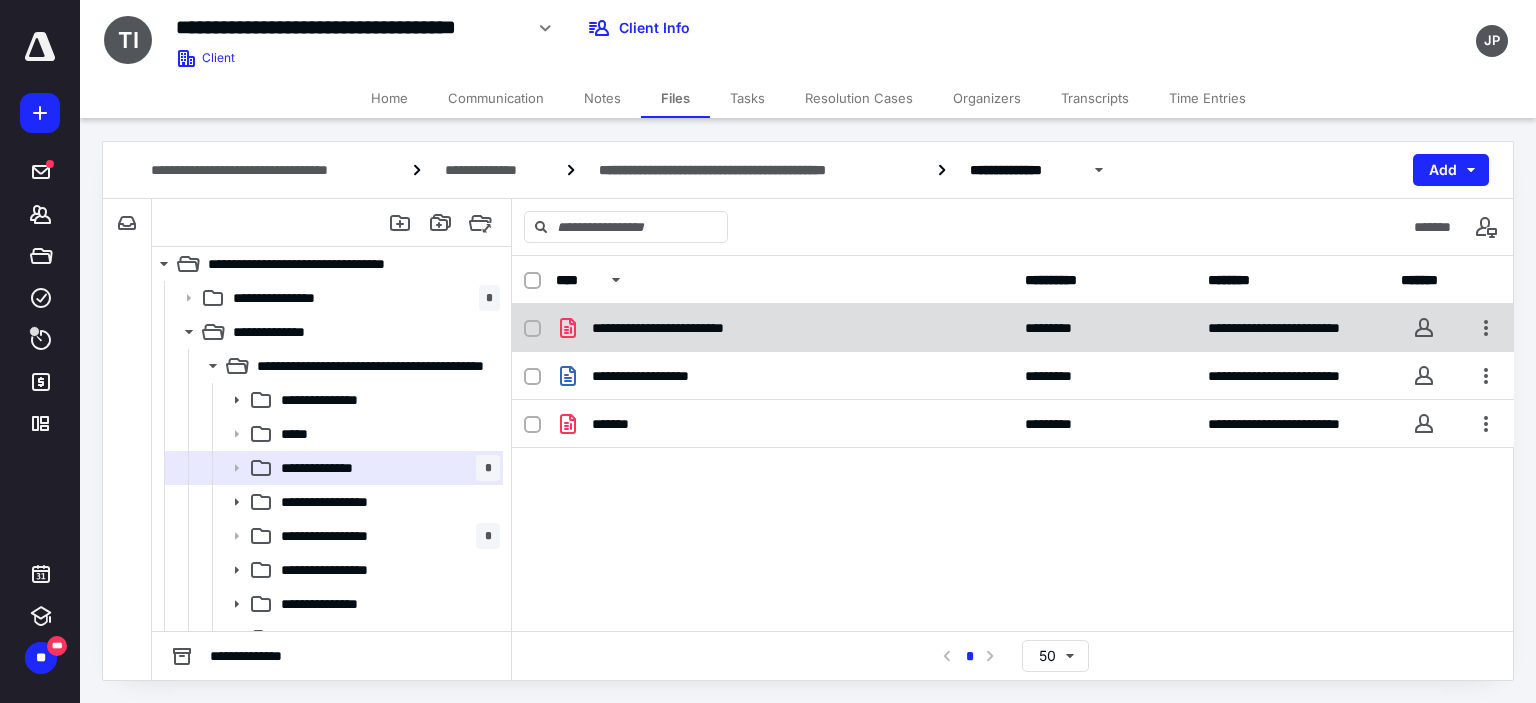 click on "**********" at bounding box center (1013, 328) 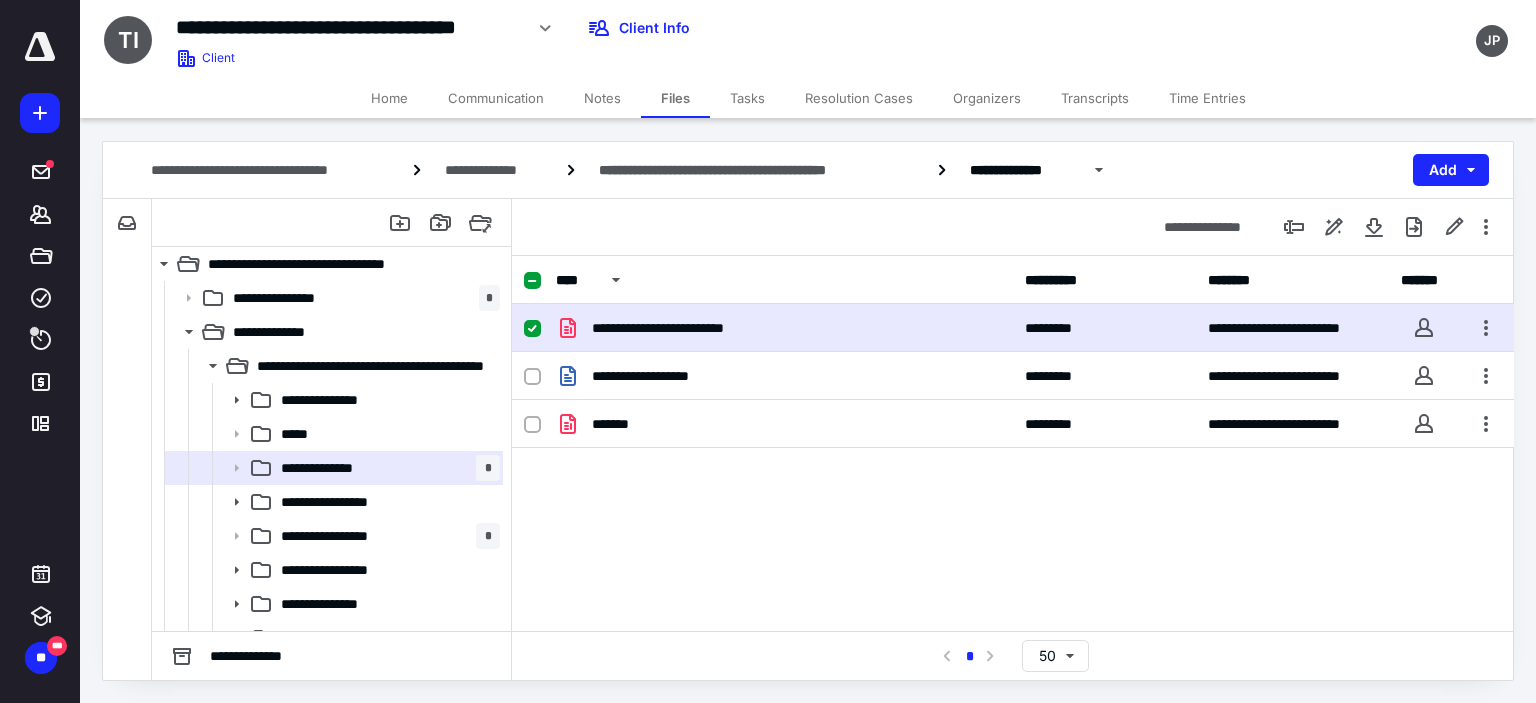 click on "**********" at bounding box center (1013, 328) 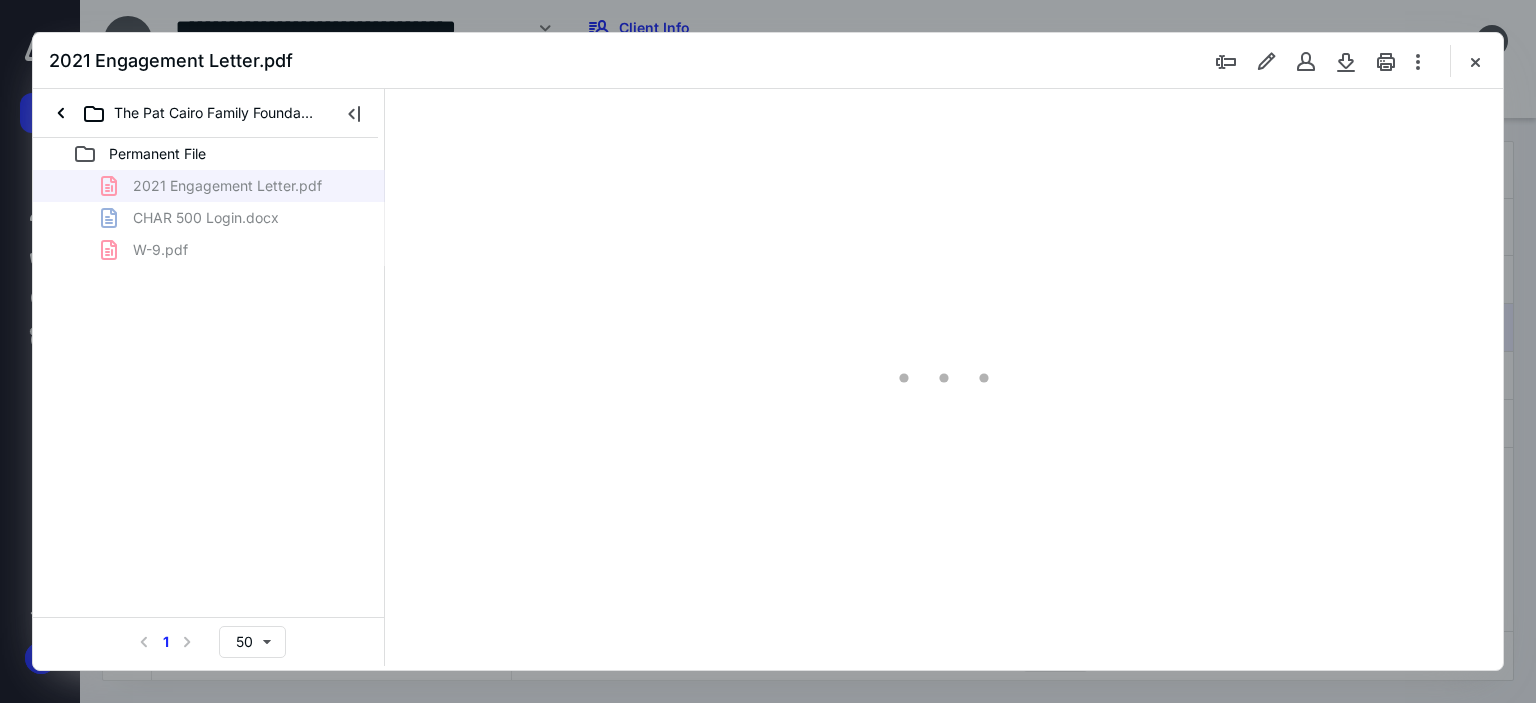 scroll, scrollTop: 0, scrollLeft: 0, axis: both 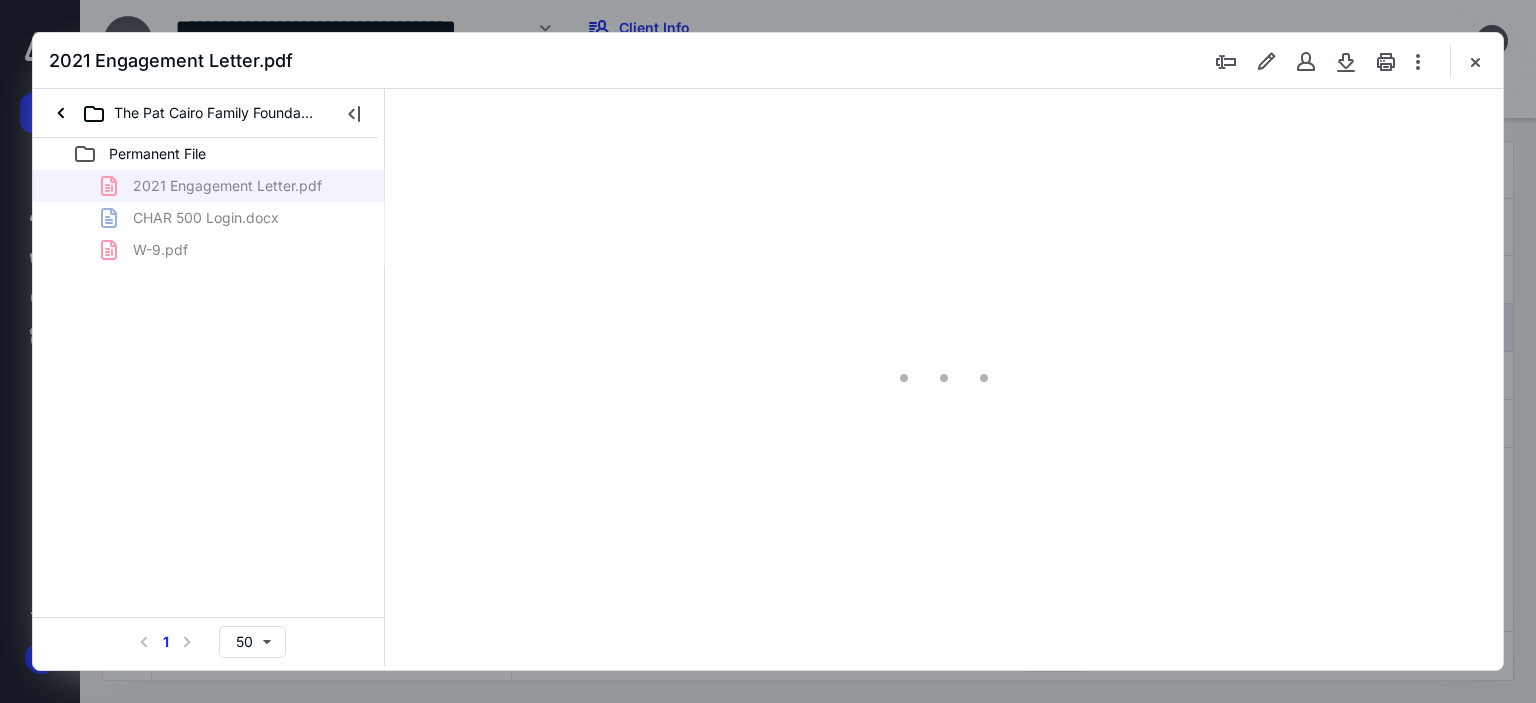 type on "63" 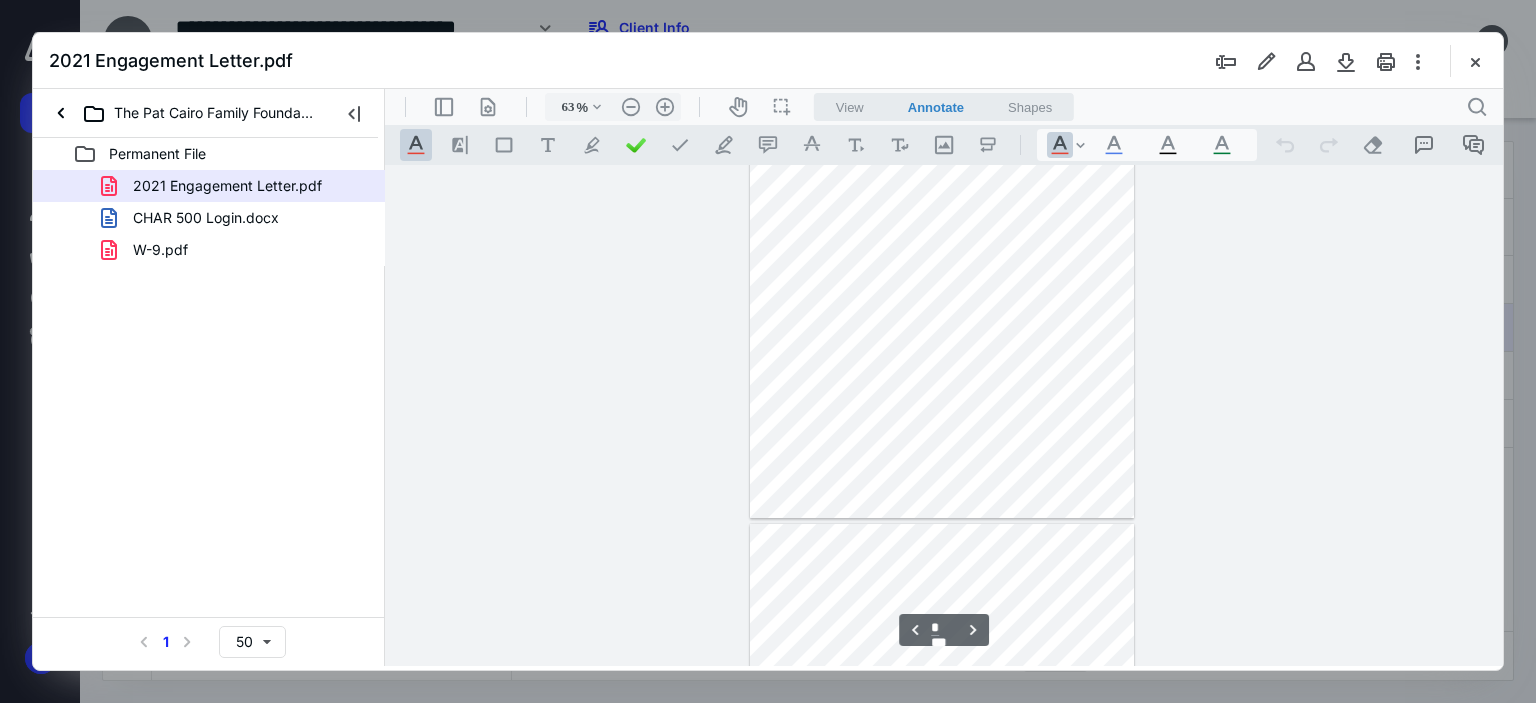 type on "*" 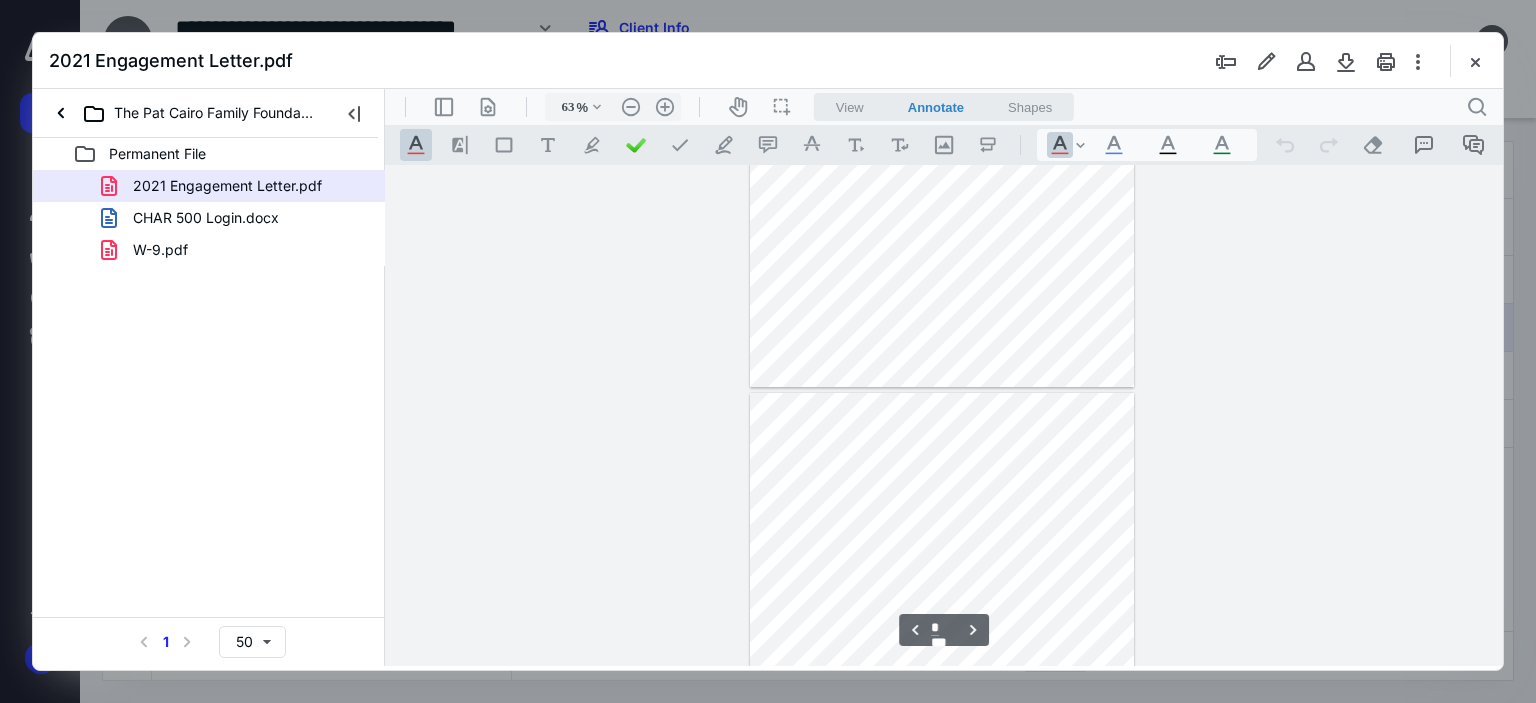scroll, scrollTop: 1079, scrollLeft: 0, axis: vertical 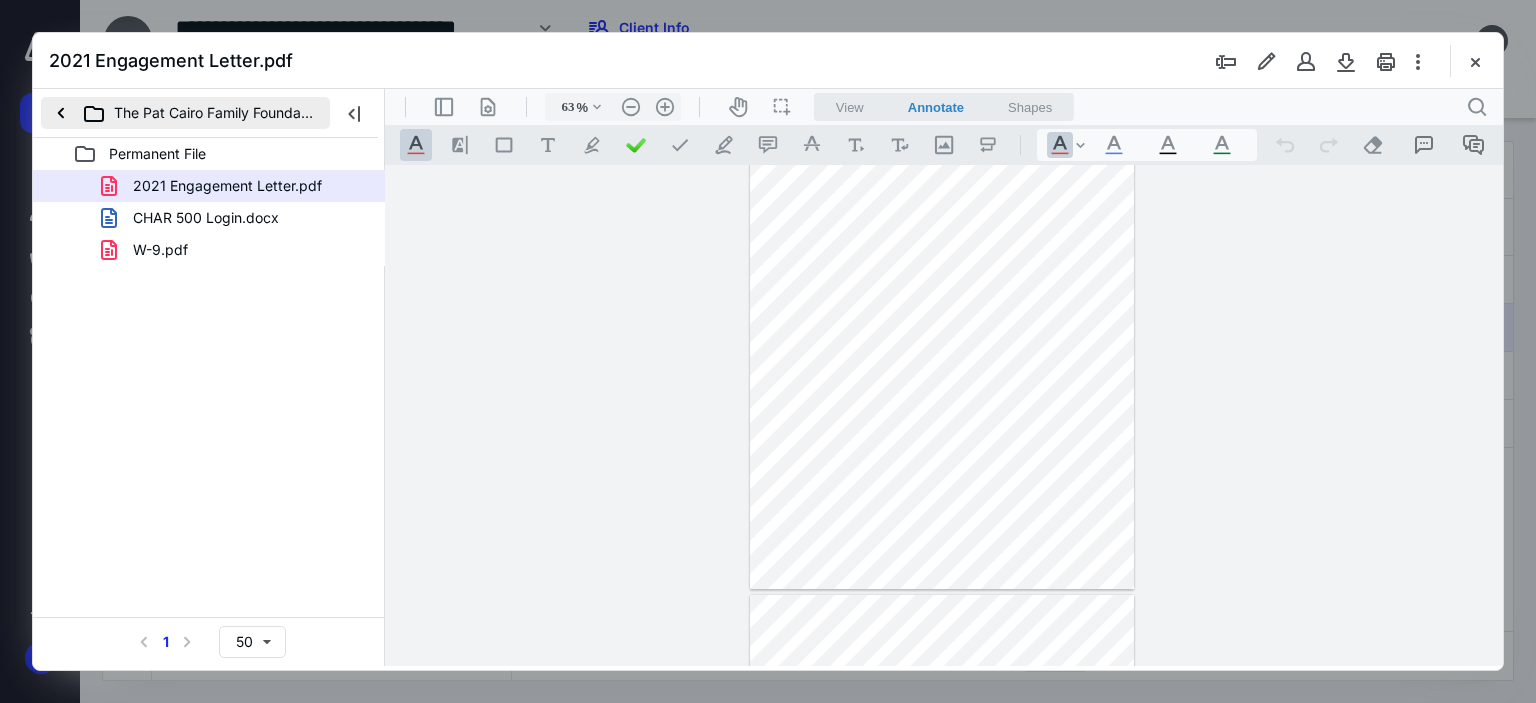 click on "The Pat Cairo Family Foundation Inc (PAT1298)" at bounding box center (185, 113) 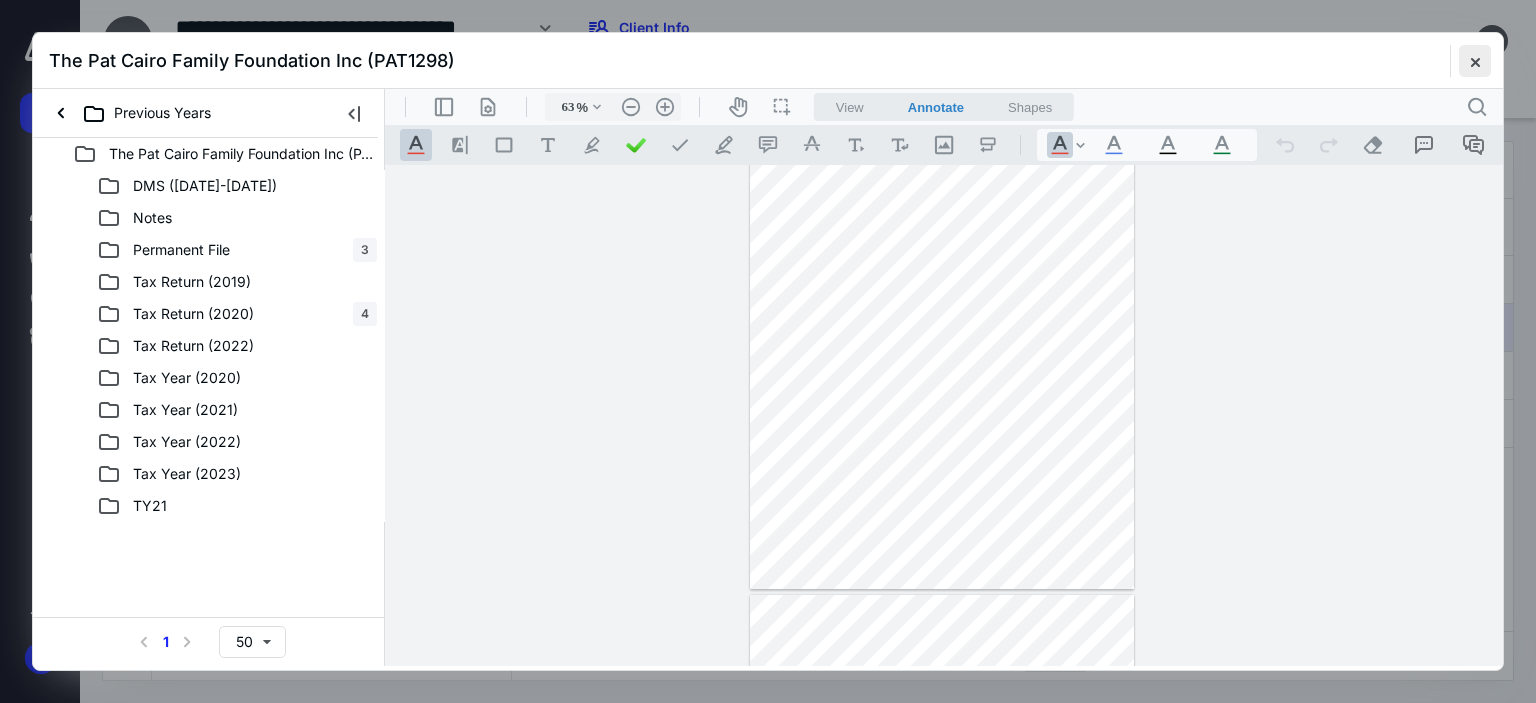 click at bounding box center [1475, 61] 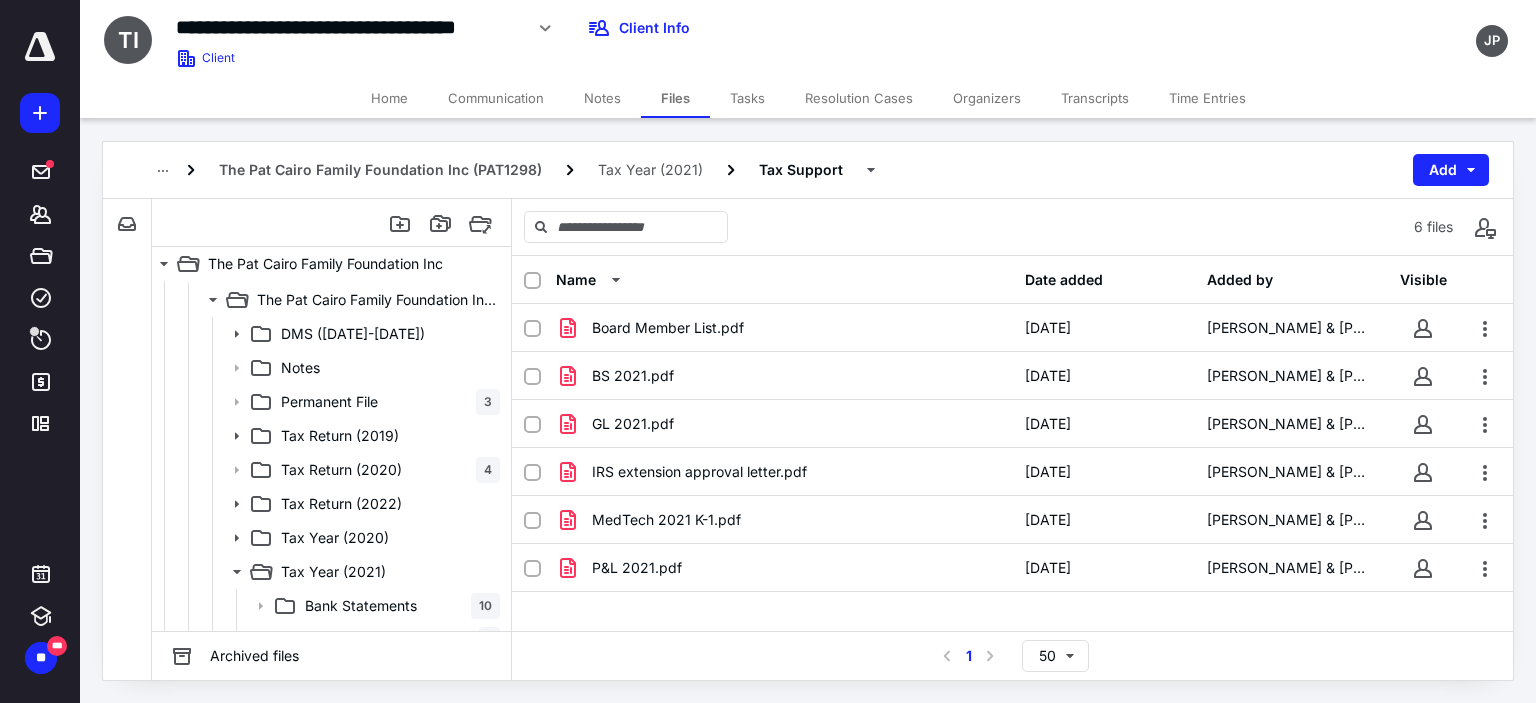 scroll, scrollTop: 80, scrollLeft: 0, axis: vertical 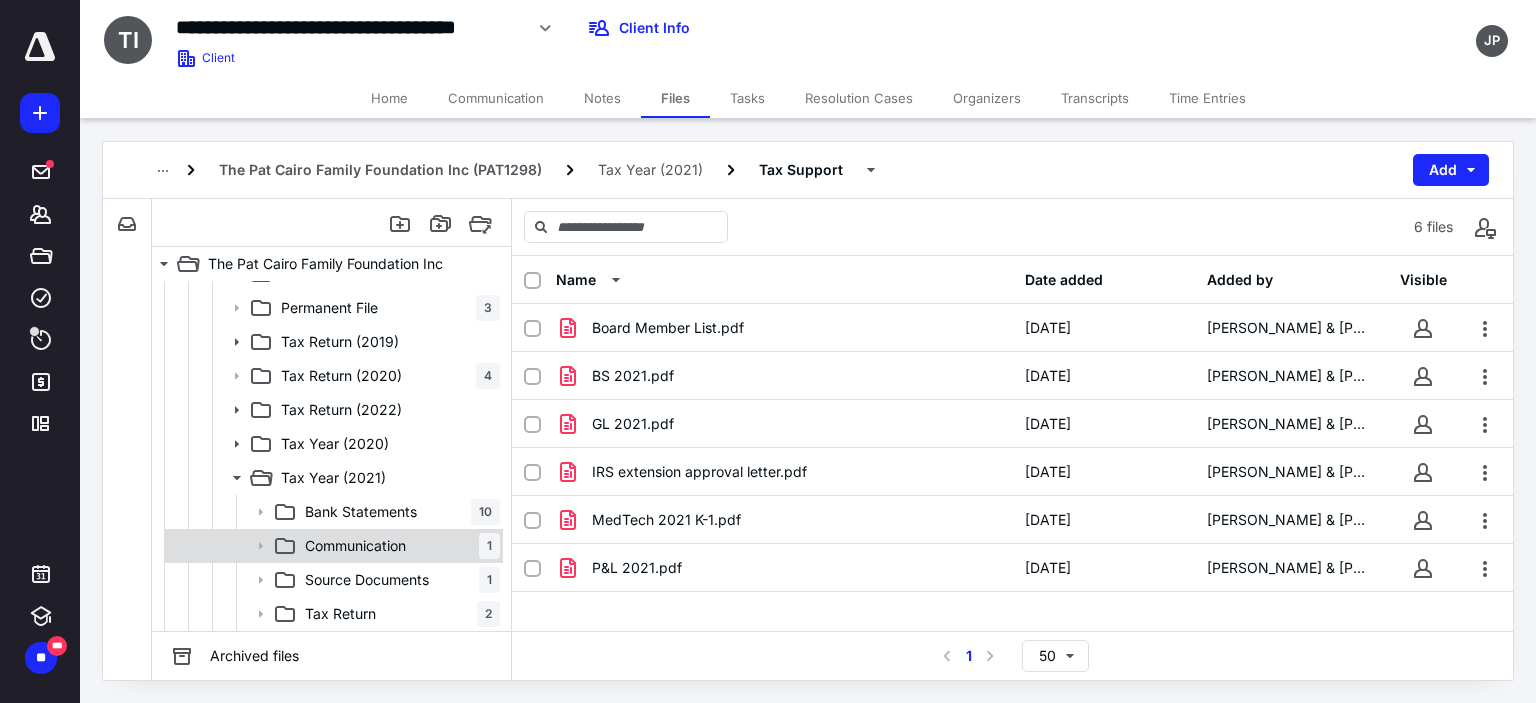 click on "Communication" at bounding box center (355, 546) 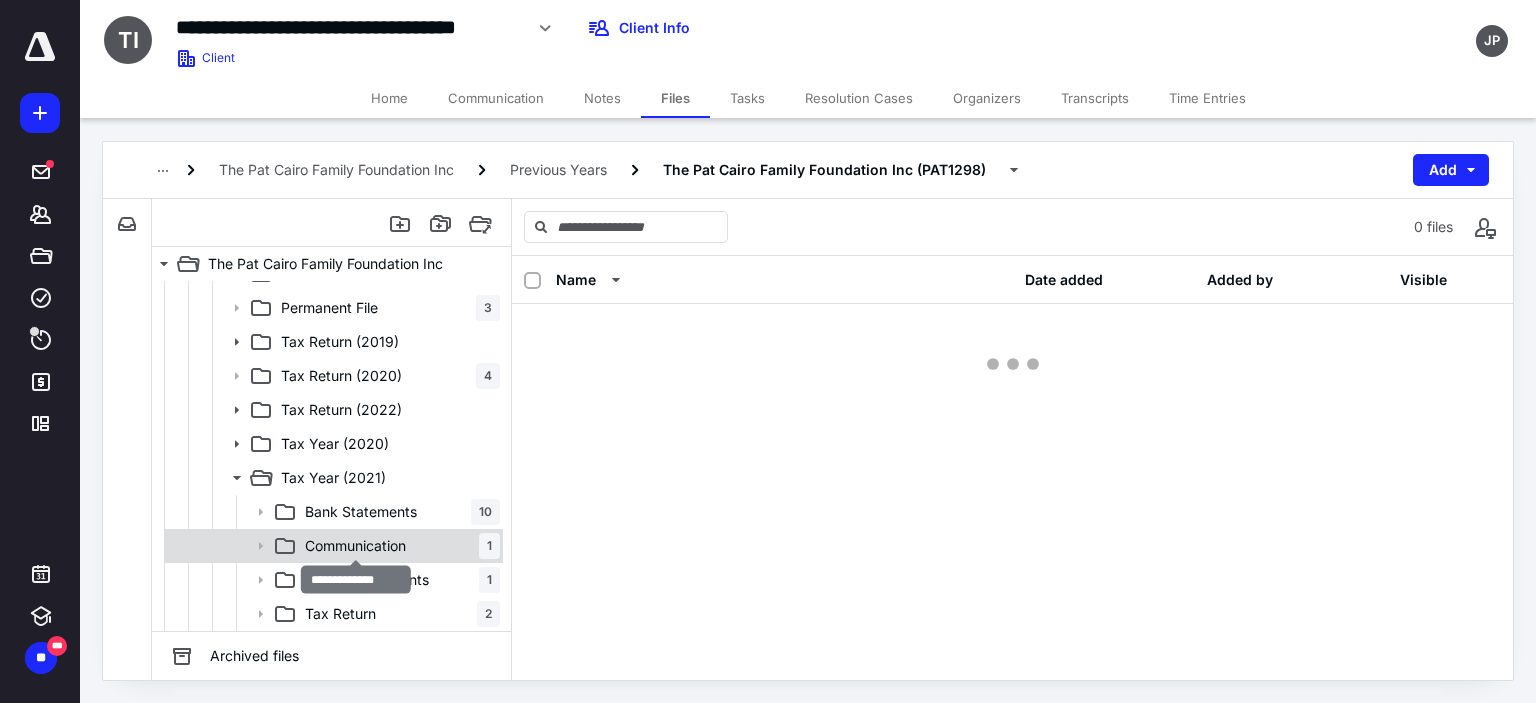 click on "Communication" at bounding box center [355, 546] 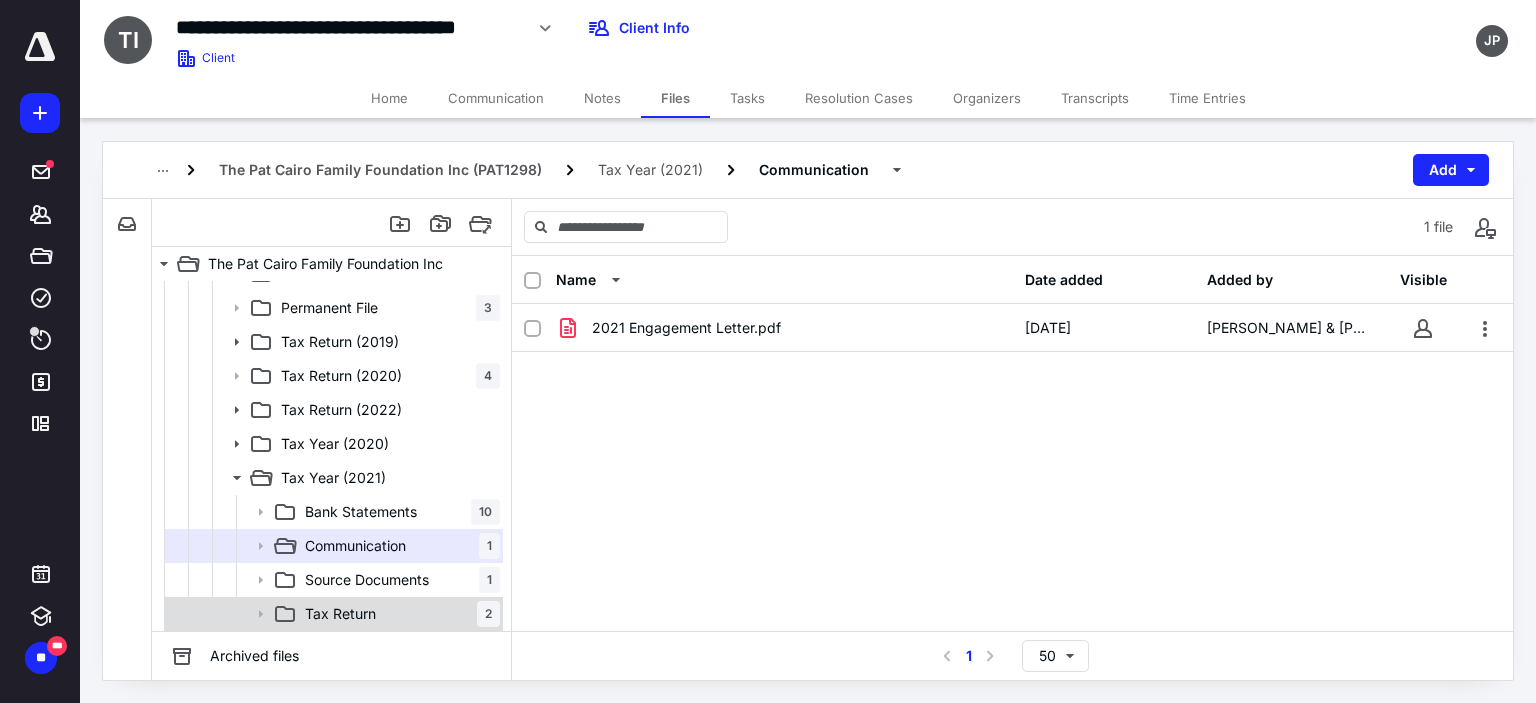 click on "Tax Return" at bounding box center [340, 614] 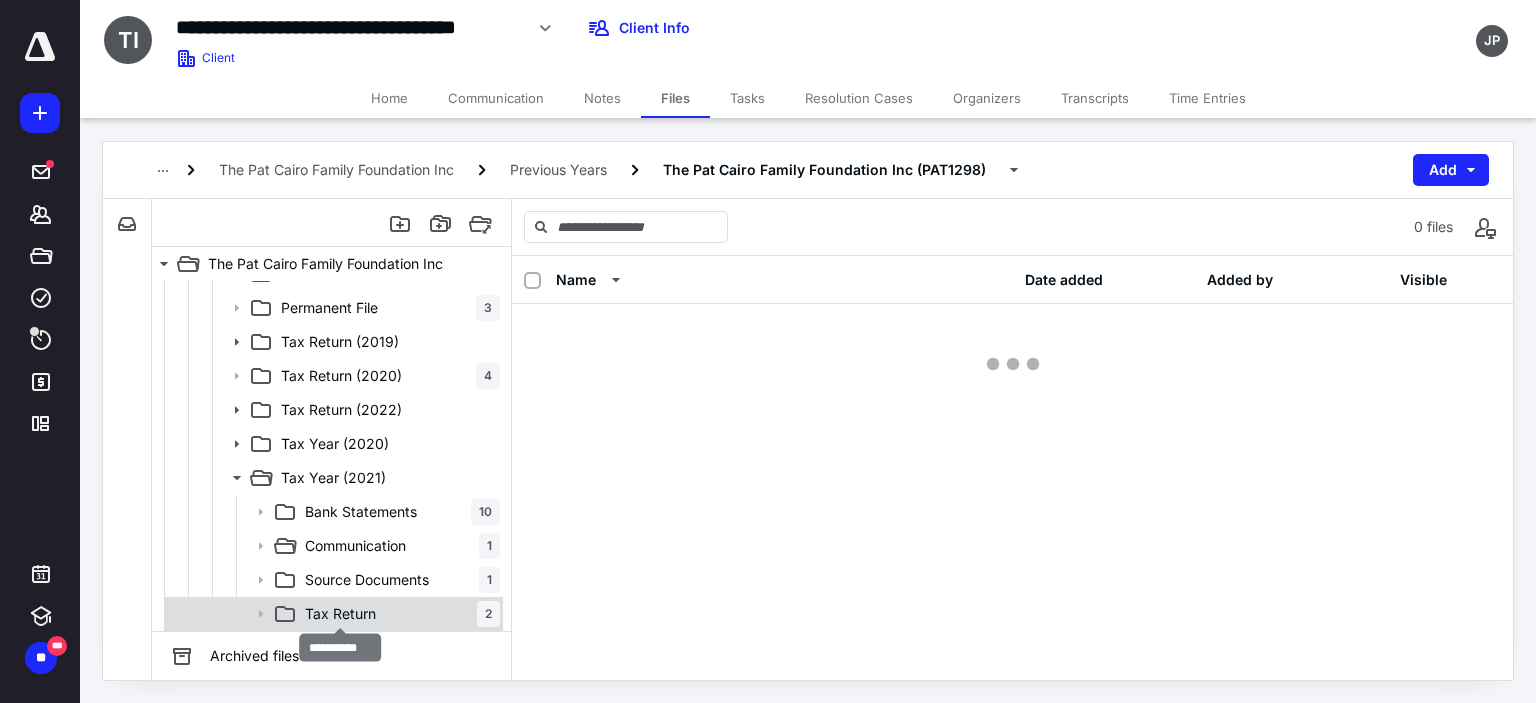 click on "Tax Return" at bounding box center [340, 614] 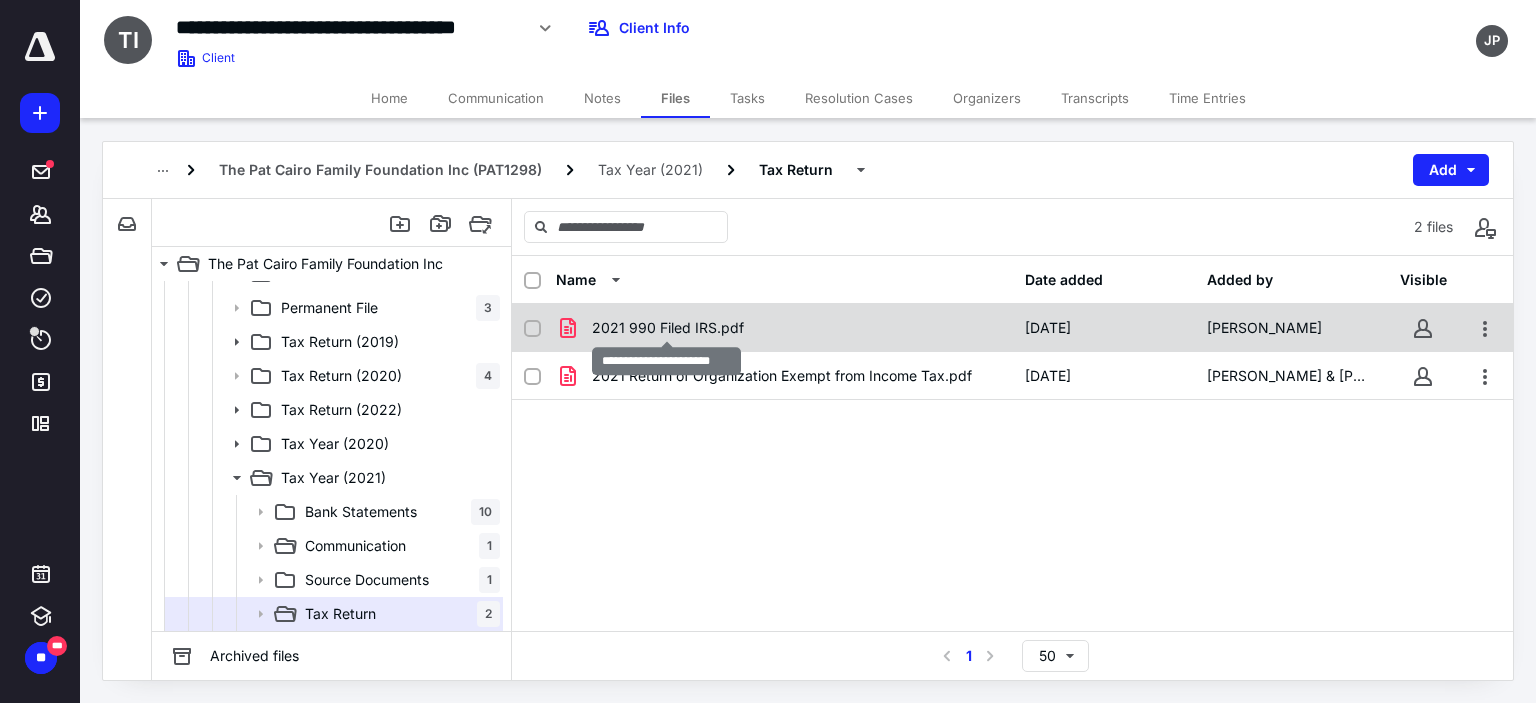 click on "2021 990 Filed IRS.pdf" at bounding box center (668, 328) 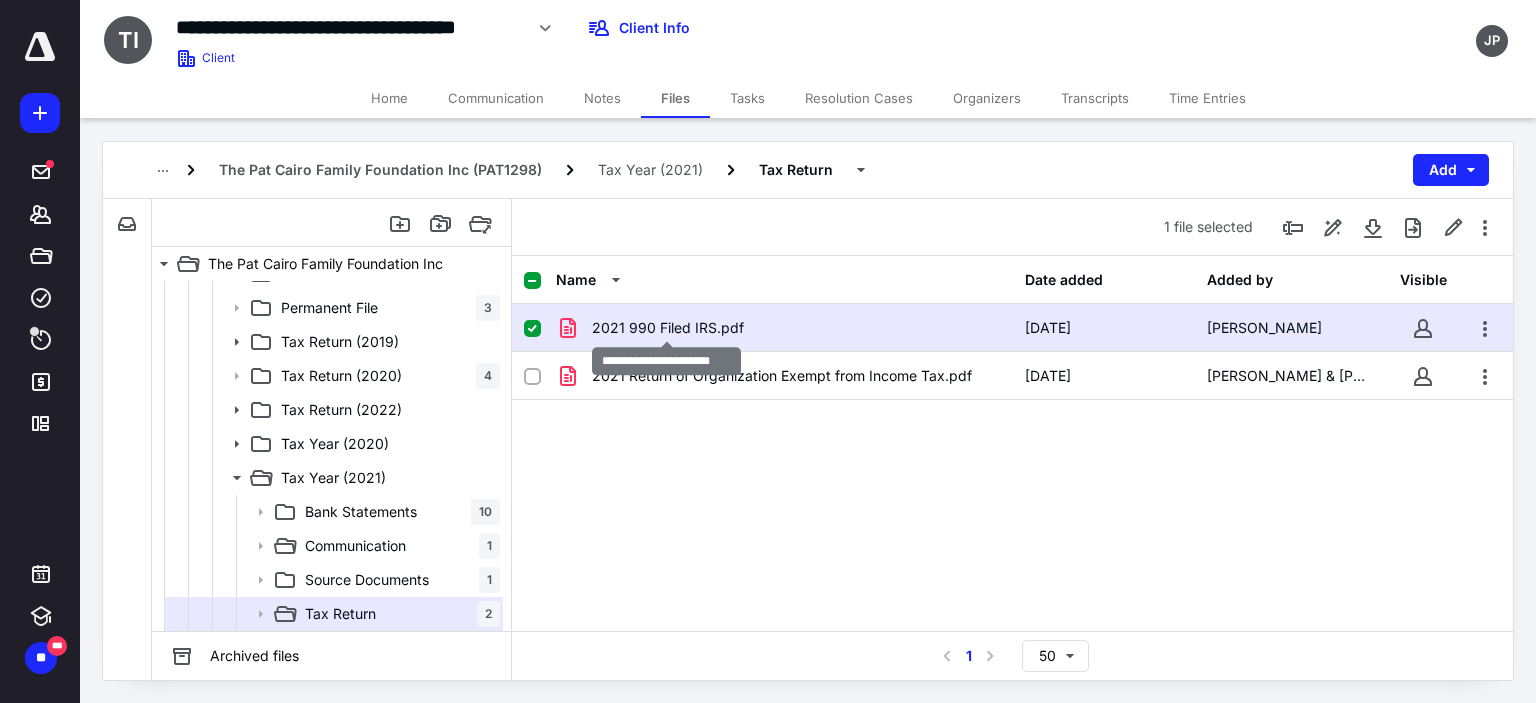 click on "2021 990 Filed IRS.pdf" at bounding box center [668, 328] 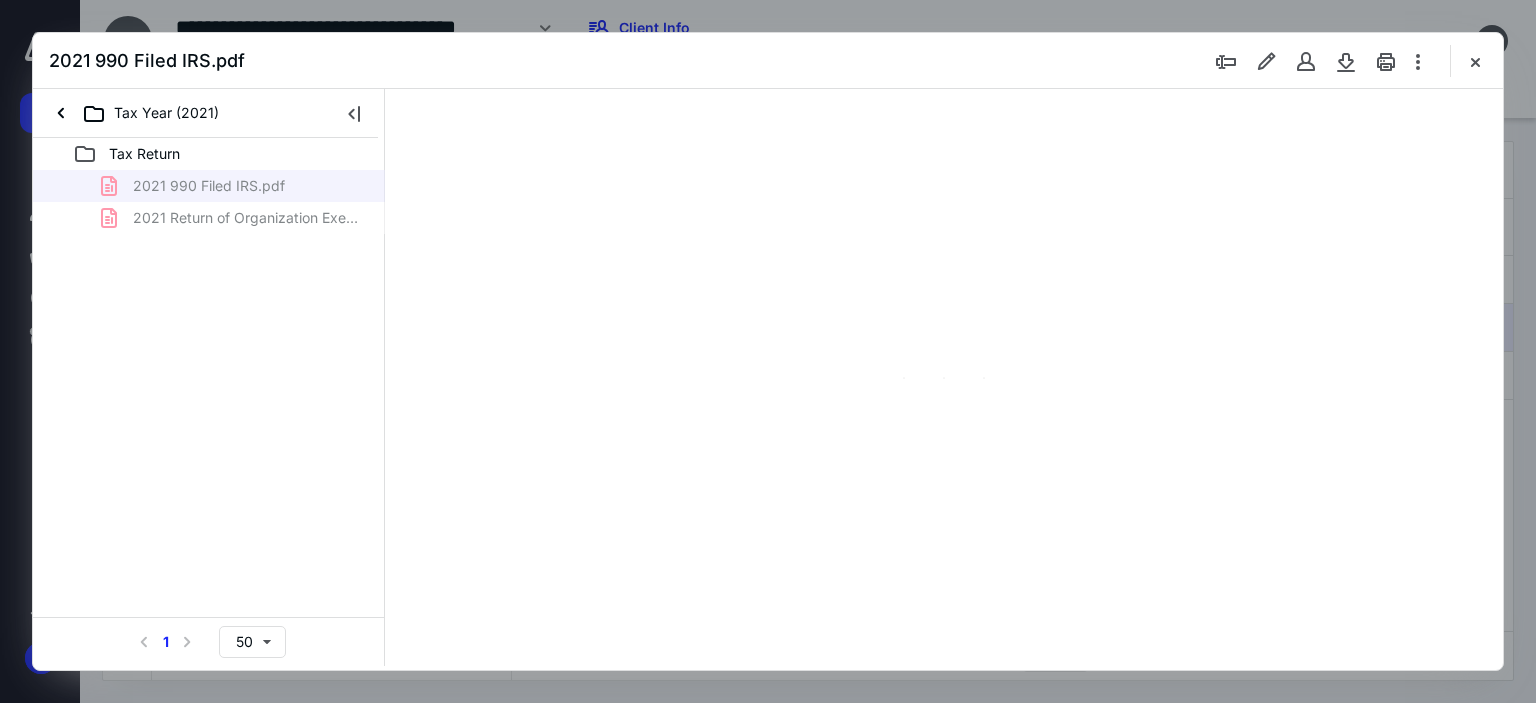 scroll, scrollTop: 0, scrollLeft: 0, axis: both 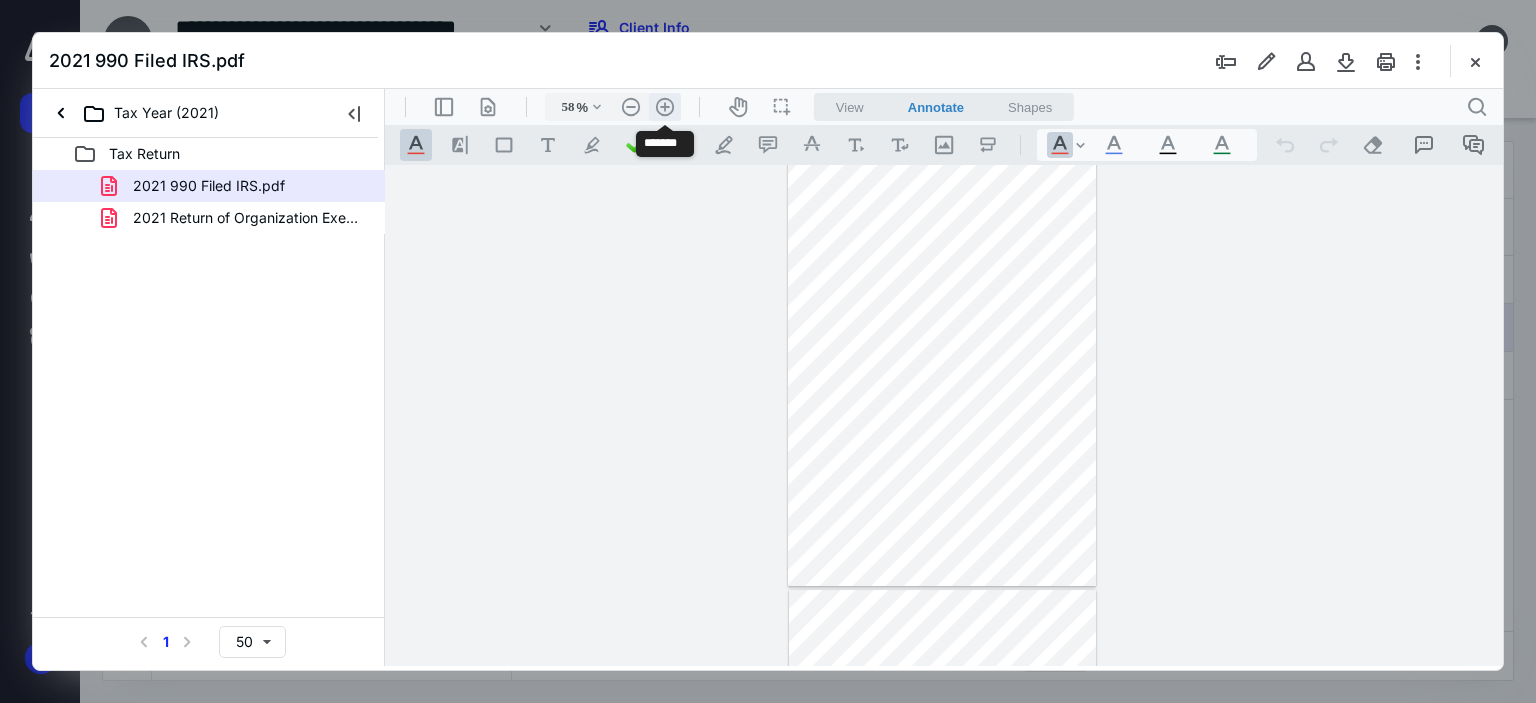 click on ".cls-1{fill:#abb0c4;} icon - header - zoom - in - line" at bounding box center (665, 107) 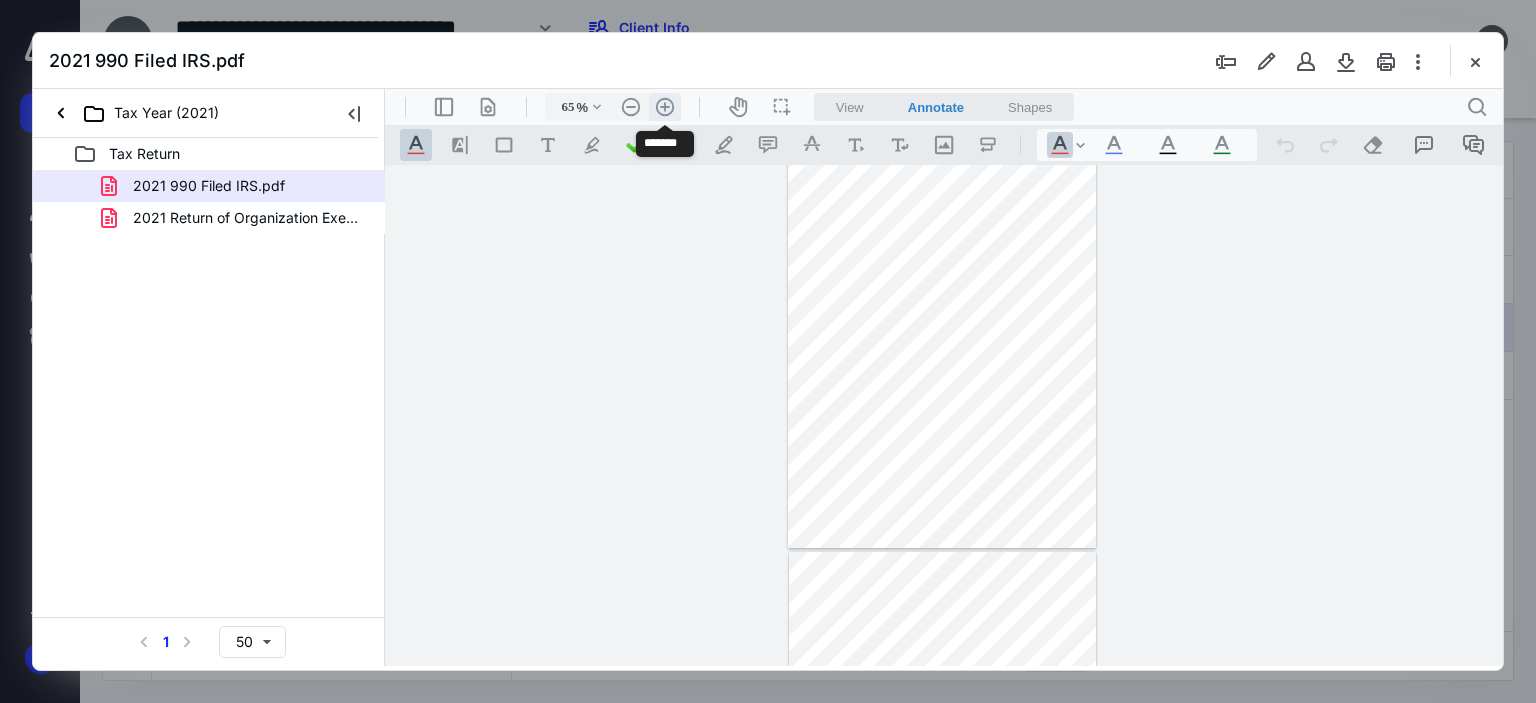 click on ".cls-1{fill:#abb0c4;} icon - header - zoom - in - line" at bounding box center (665, 107) 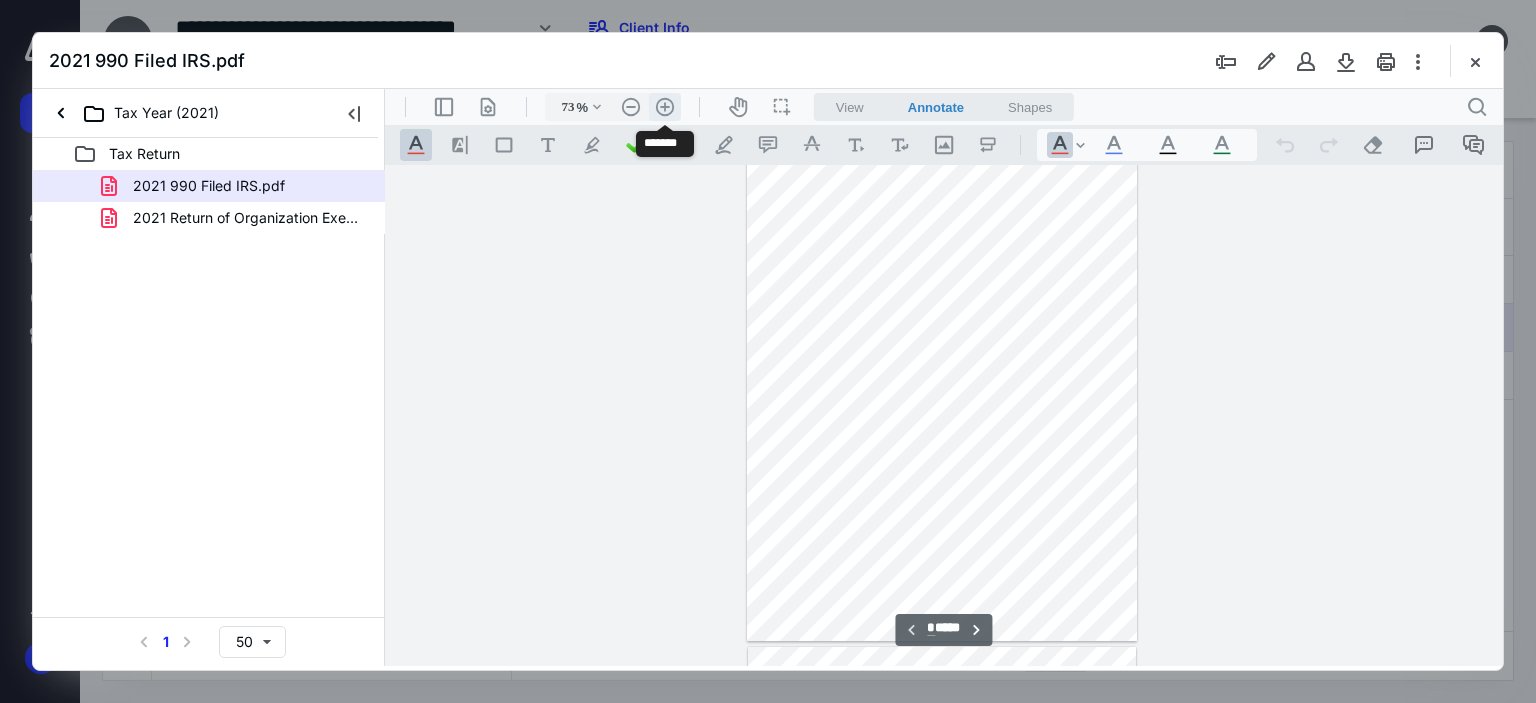 click on ".cls-1{fill:#abb0c4;} icon - header - zoom - in - line" at bounding box center (665, 107) 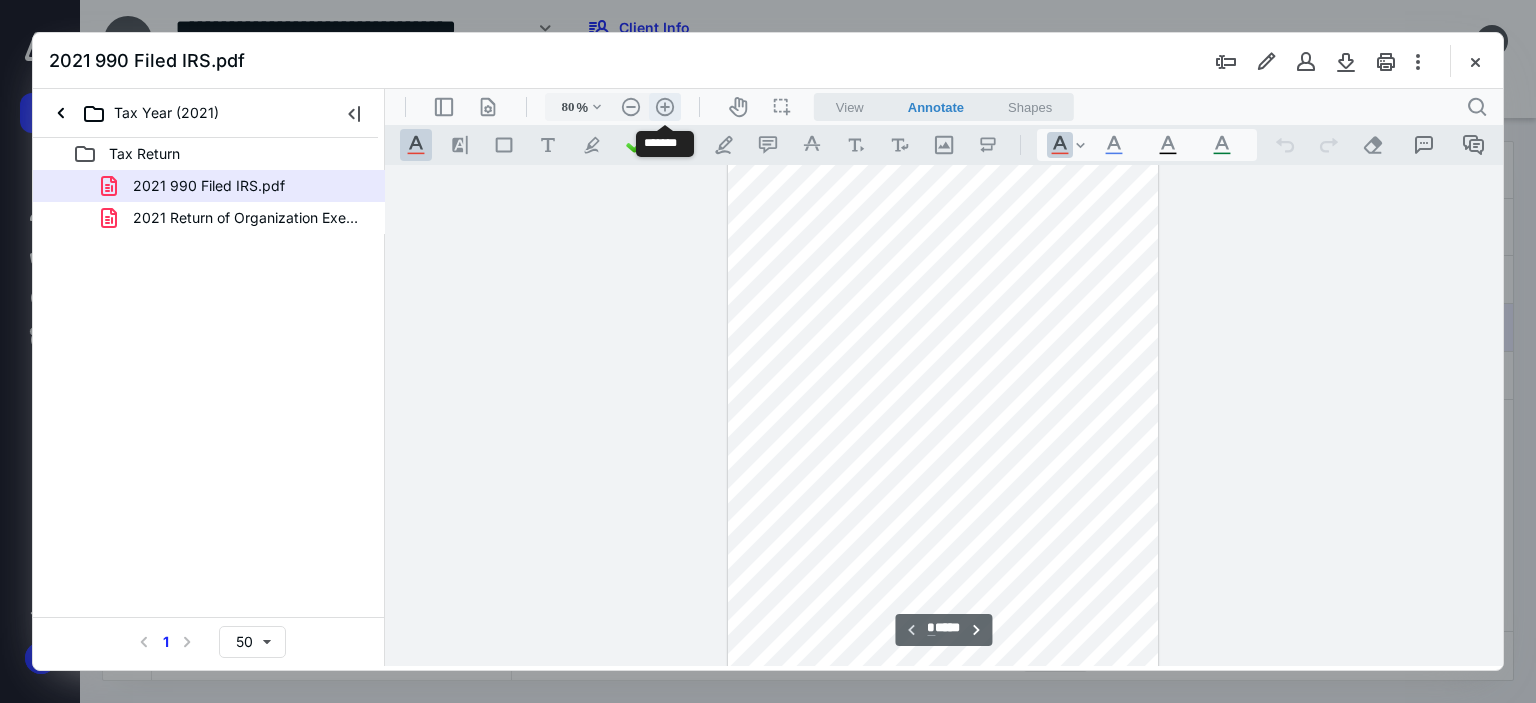 click on ".cls-1{fill:#abb0c4;} icon - header - zoom - in - line" at bounding box center (665, 107) 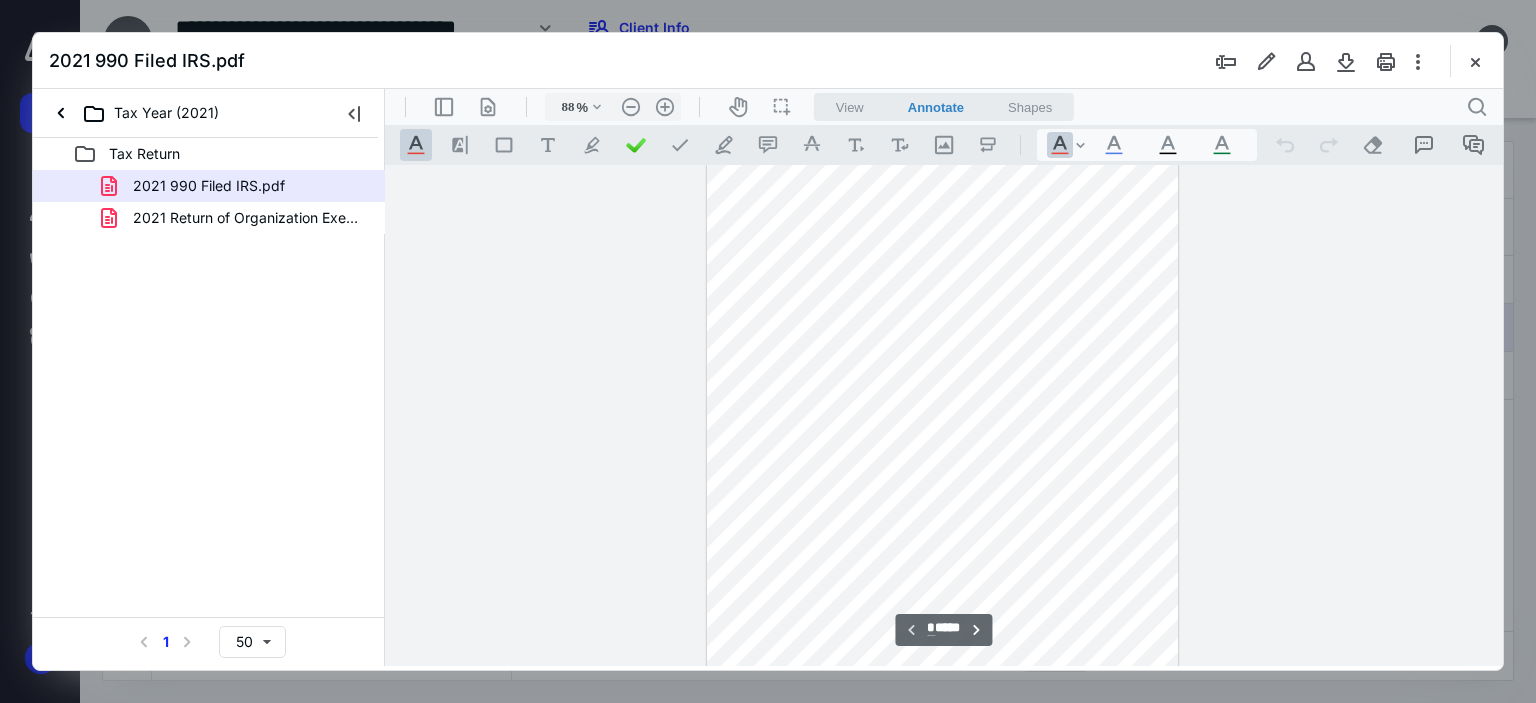 scroll, scrollTop: 400, scrollLeft: 0, axis: vertical 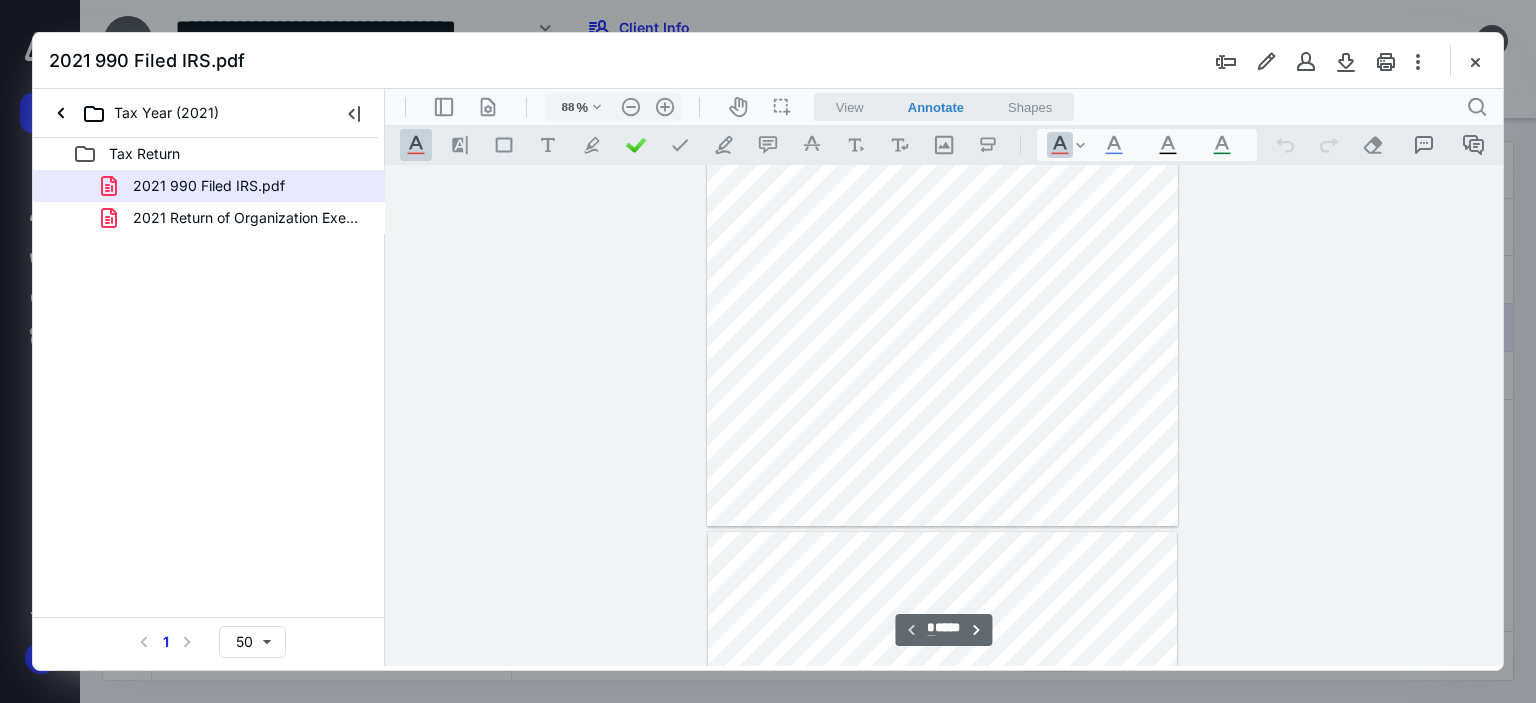 type on "*" 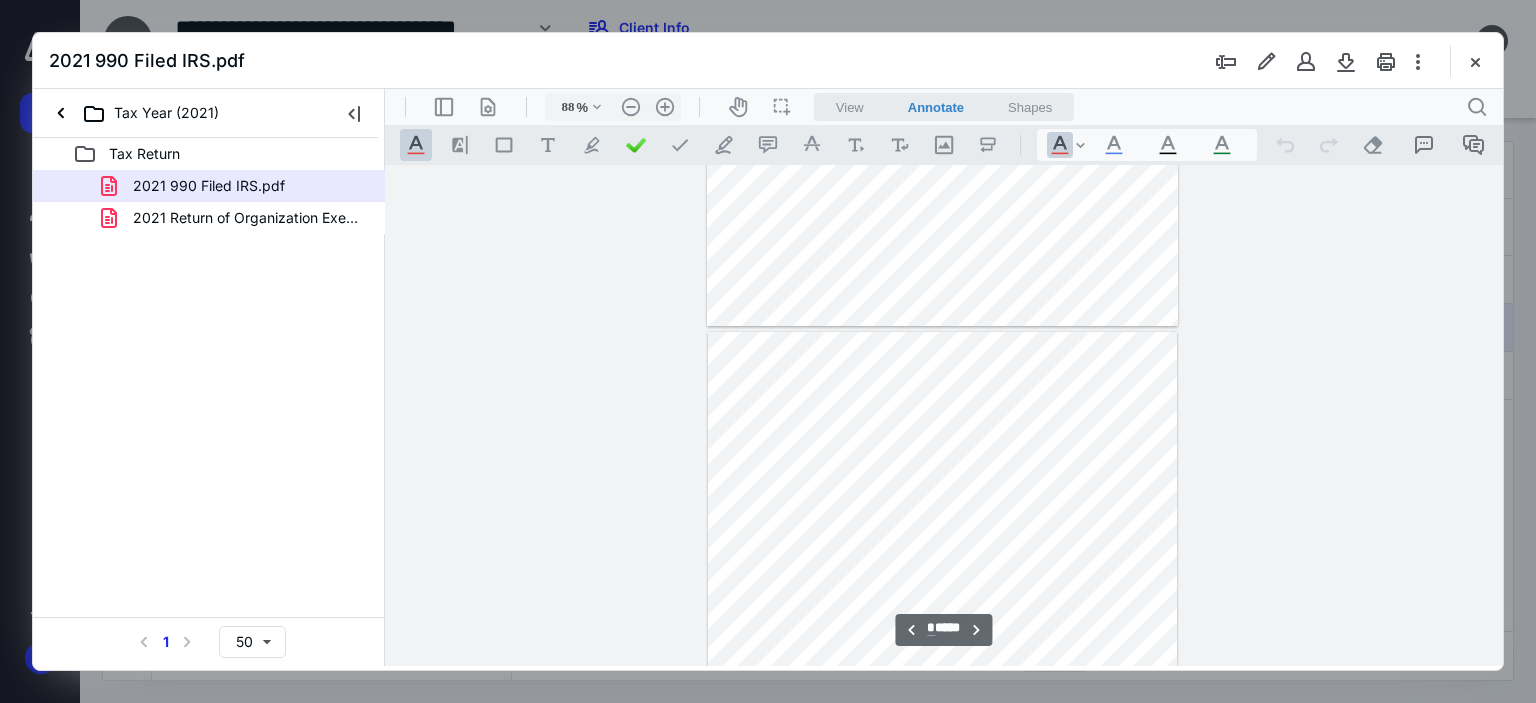 scroll, scrollTop: 800, scrollLeft: 0, axis: vertical 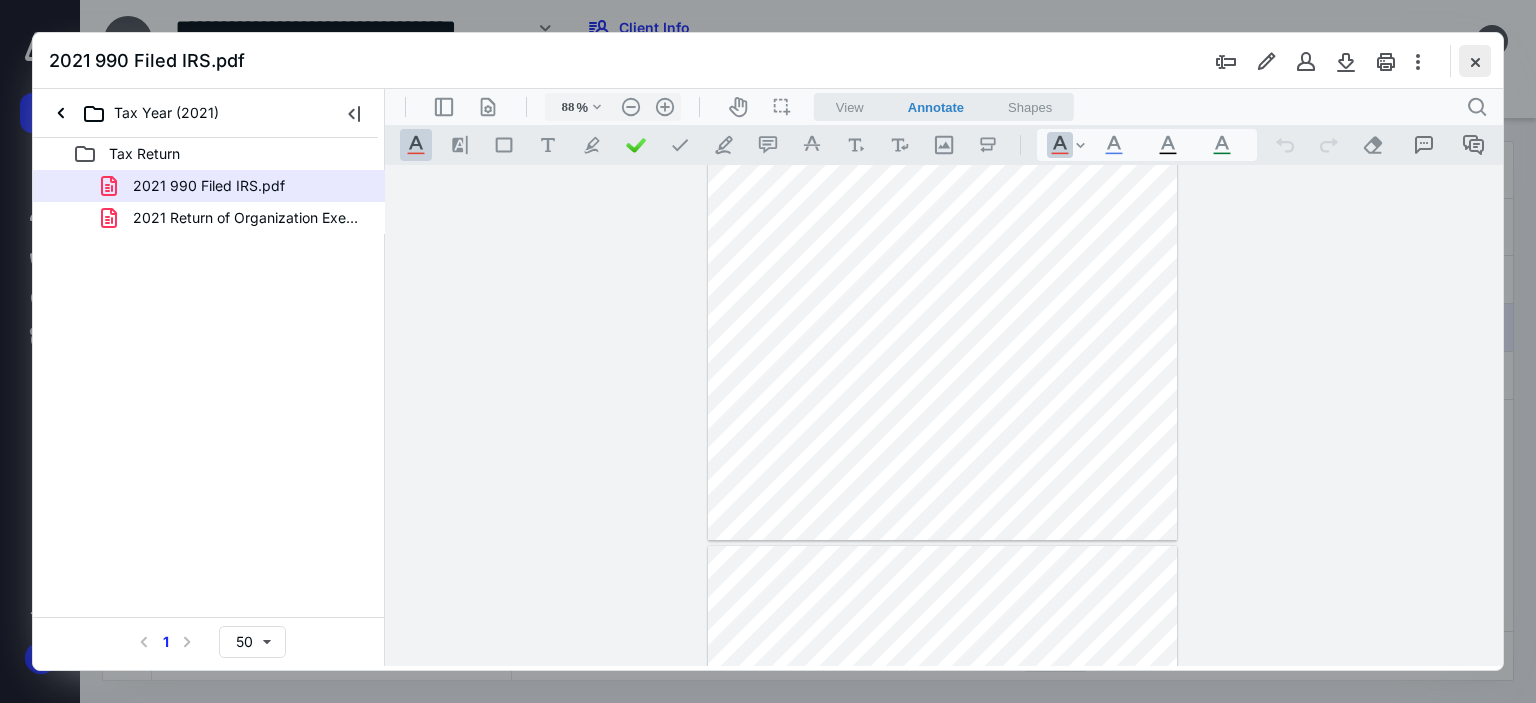 click at bounding box center [1475, 61] 